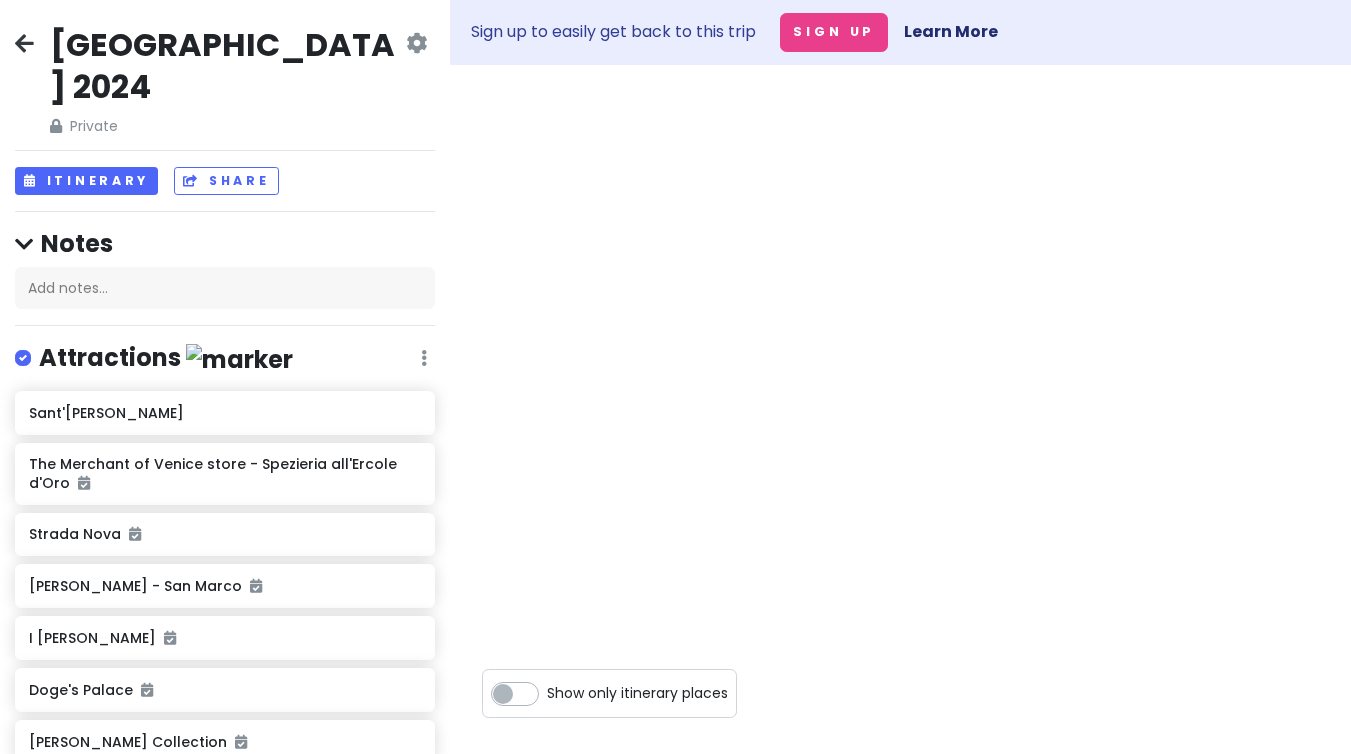 scroll, scrollTop: 0, scrollLeft: 0, axis: both 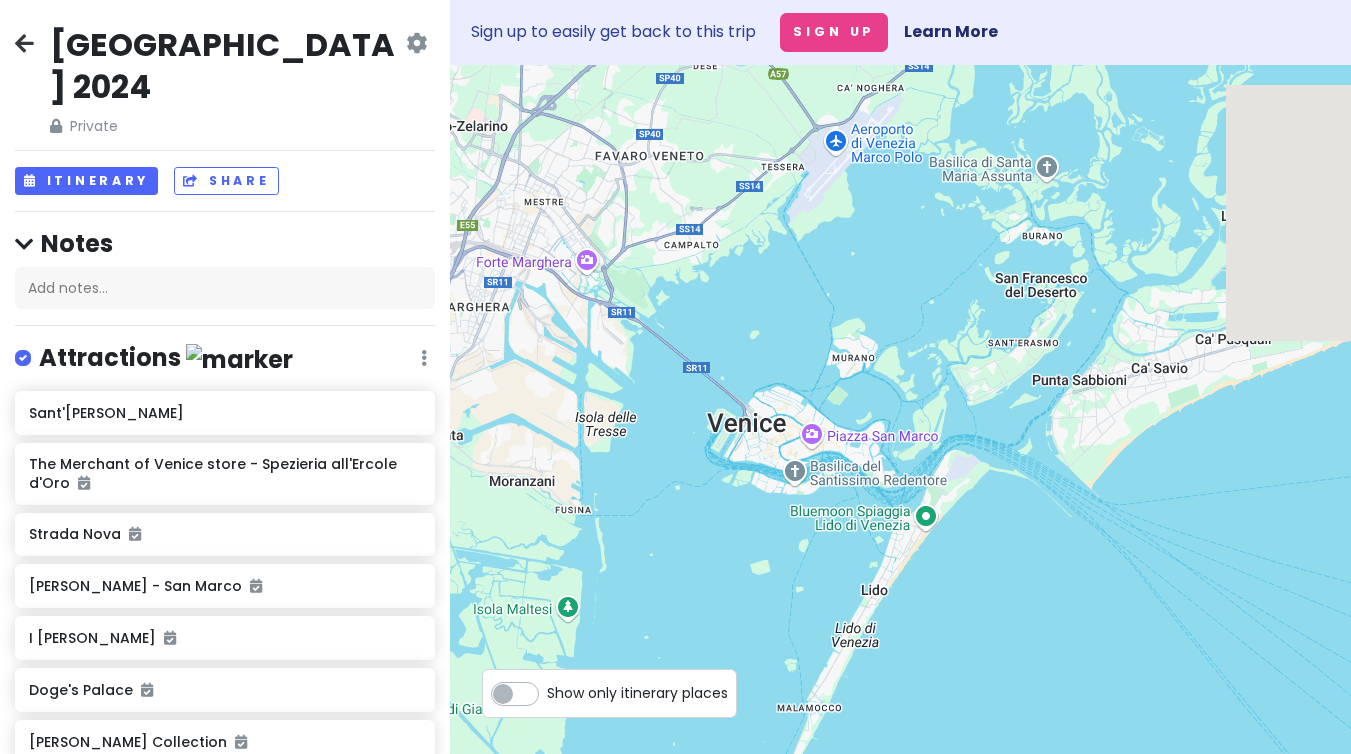 click at bounding box center [24, 43] 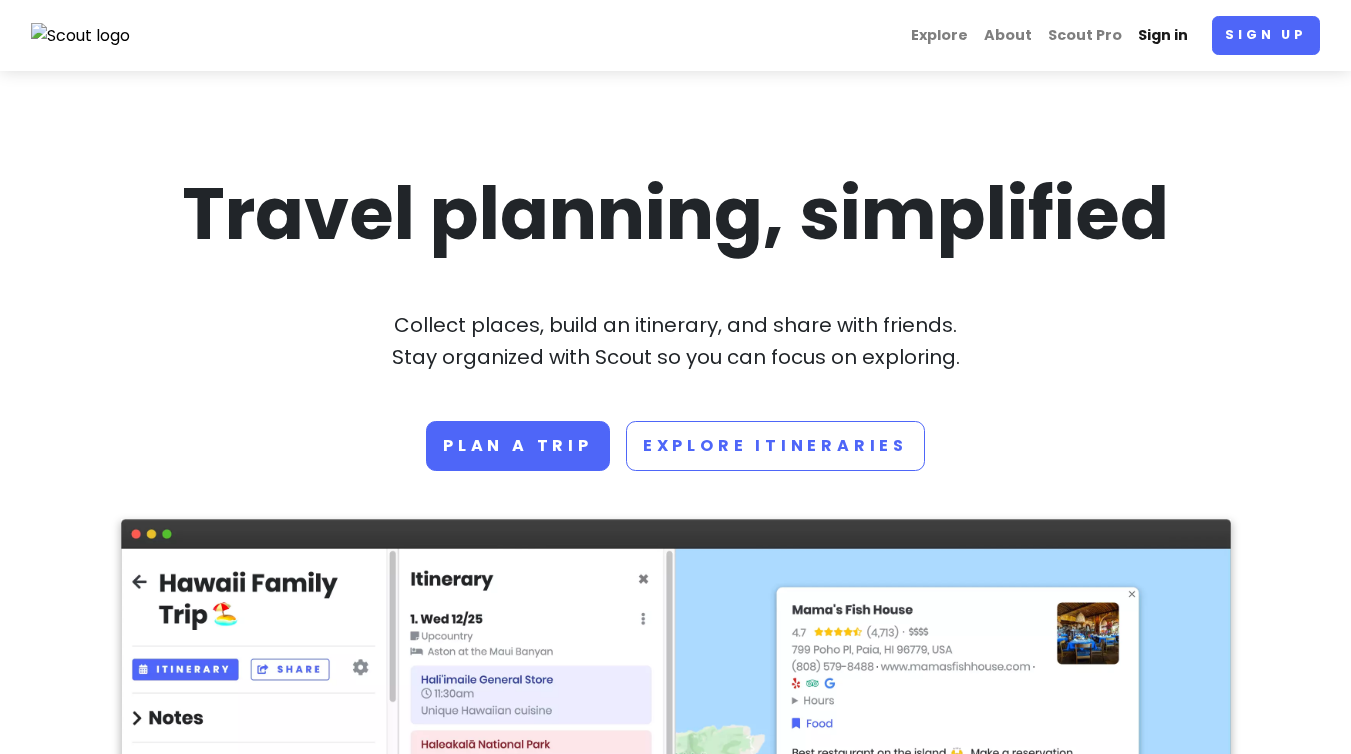 click on "Sign in" at bounding box center [1163, 35] 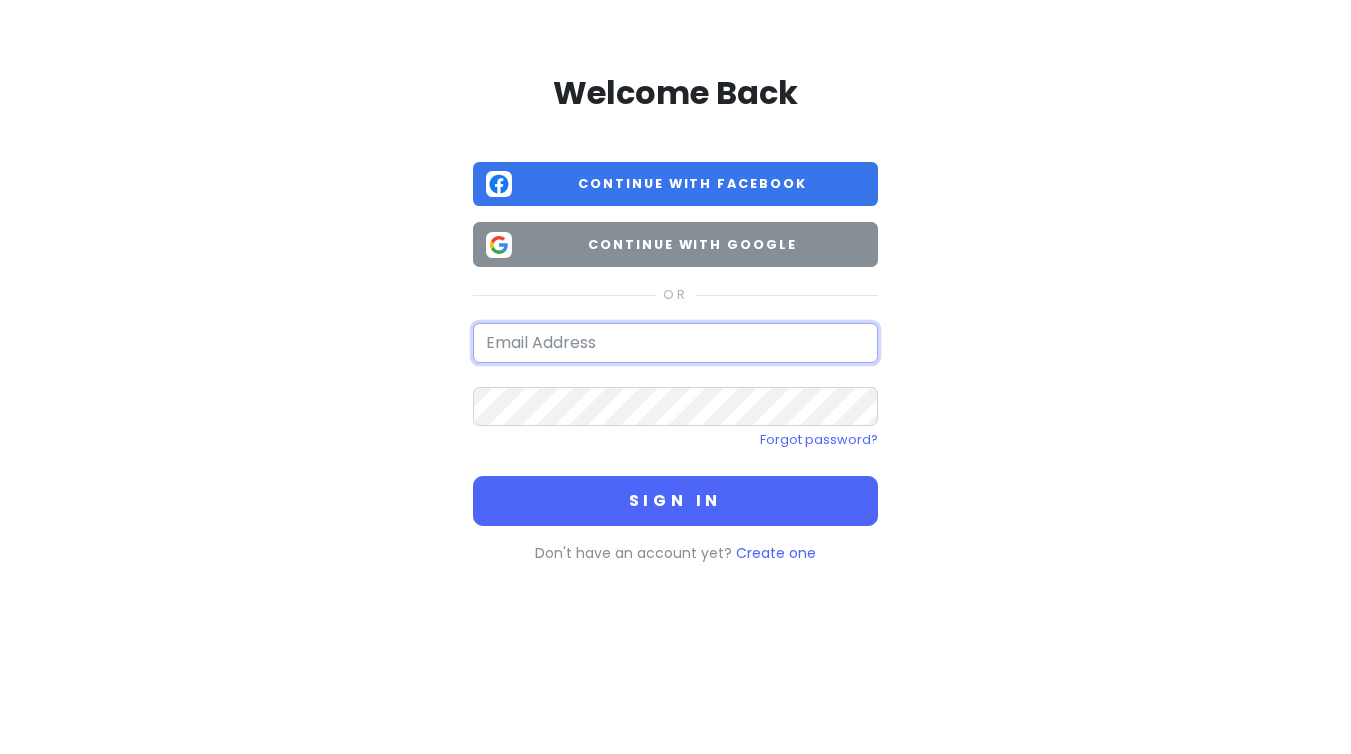 type on "[EMAIL_ADDRESS][DOMAIN_NAME]" 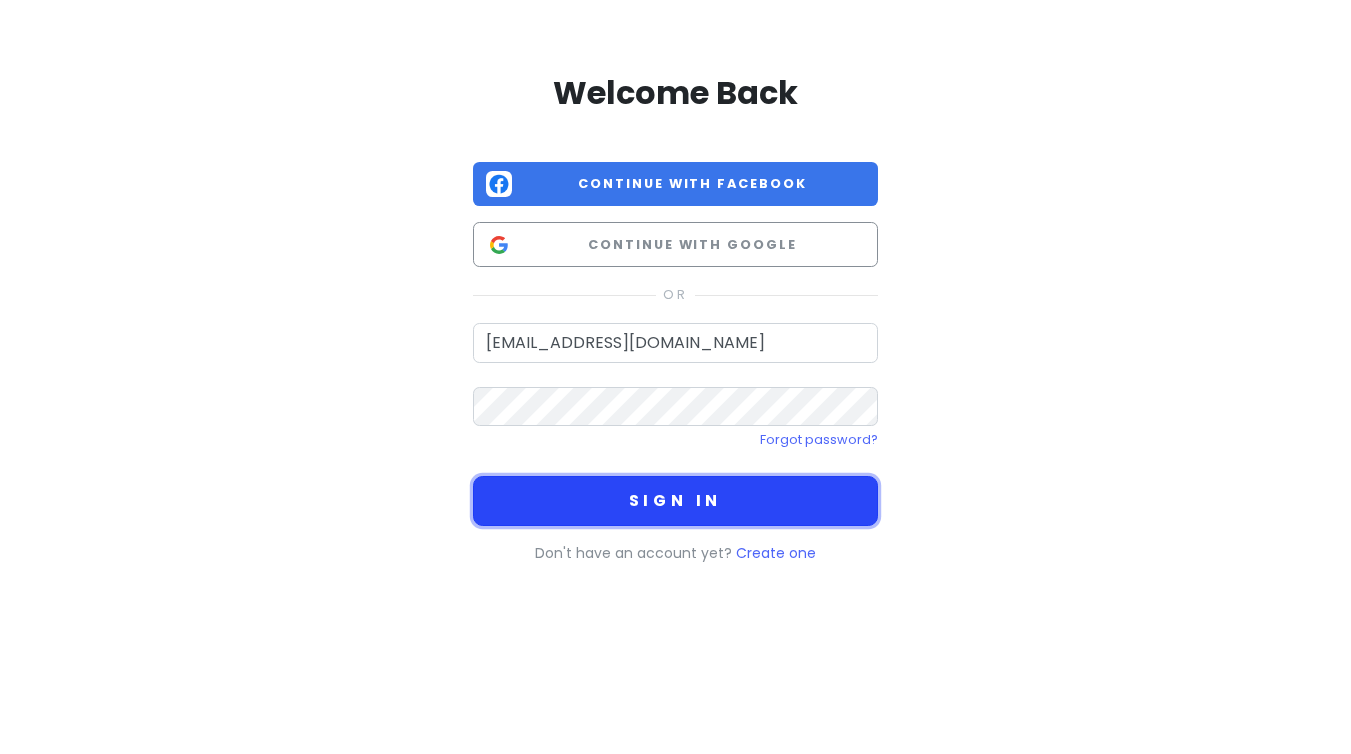 click on "Sign in" at bounding box center [675, 501] 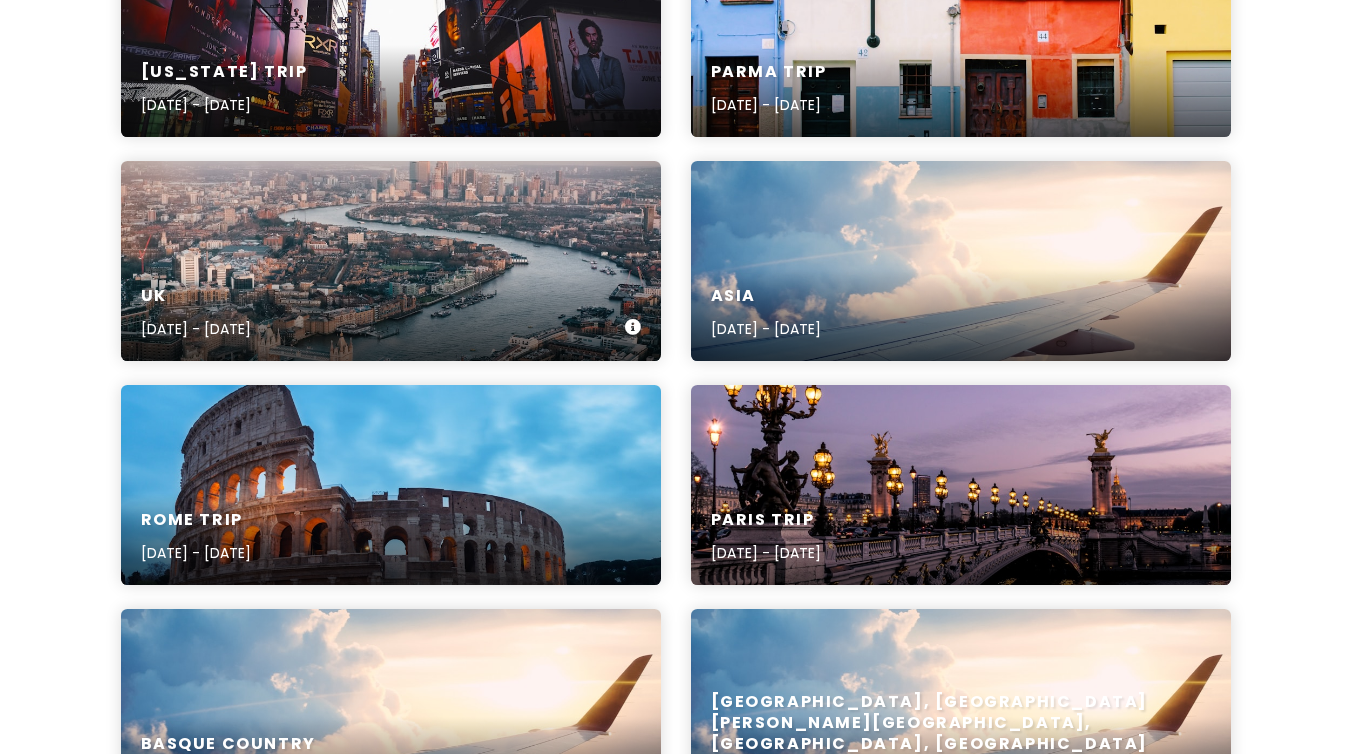 scroll, scrollTop: 384, scrollLeft: 0, axis: vertical 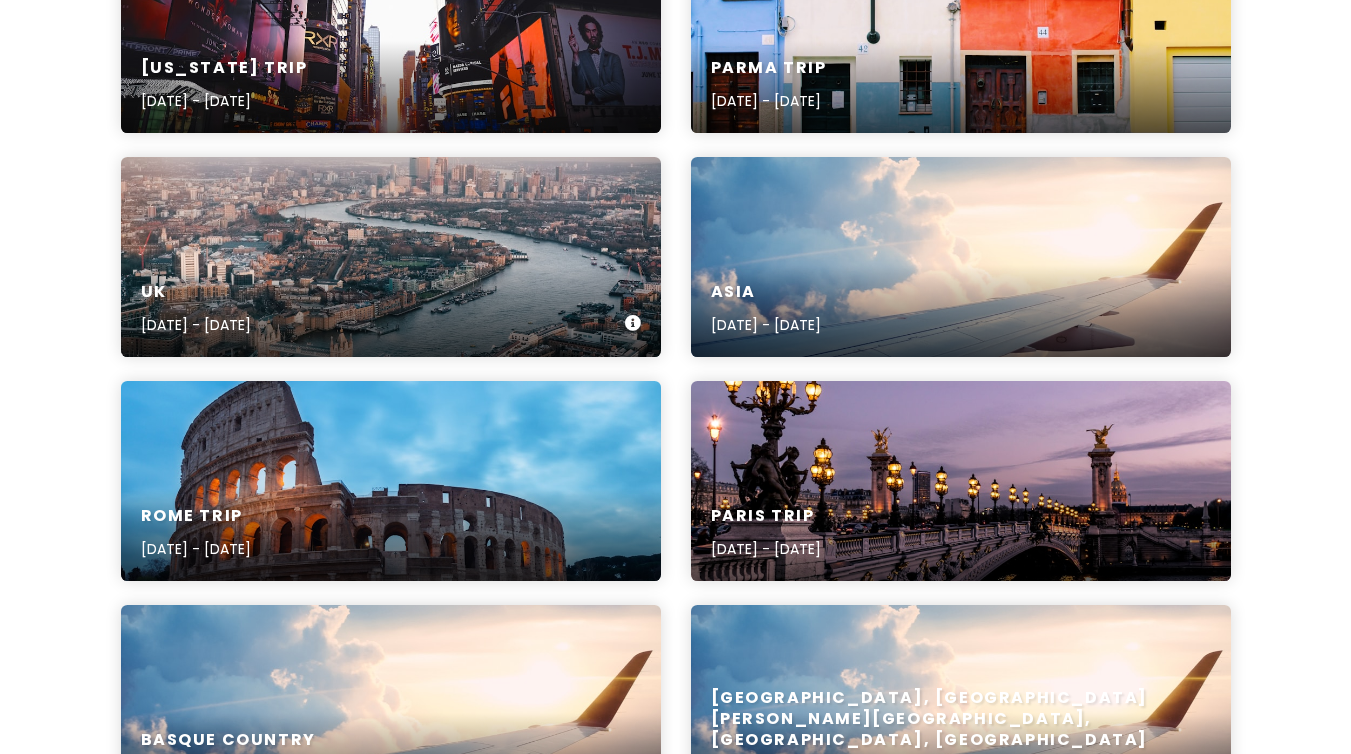 click on "UK" at bounding box center (196, 292) 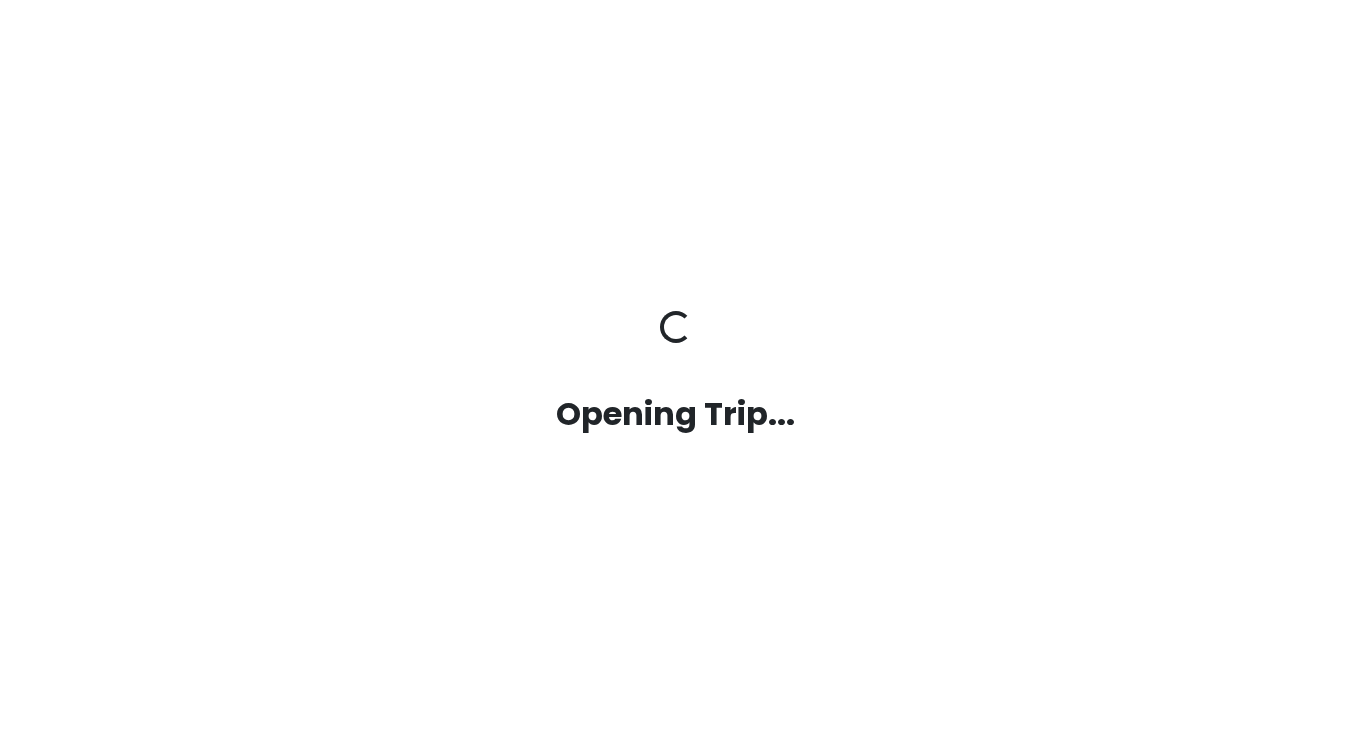 scroll, scrollTop: 0, scrollLeft: 0, axis: both 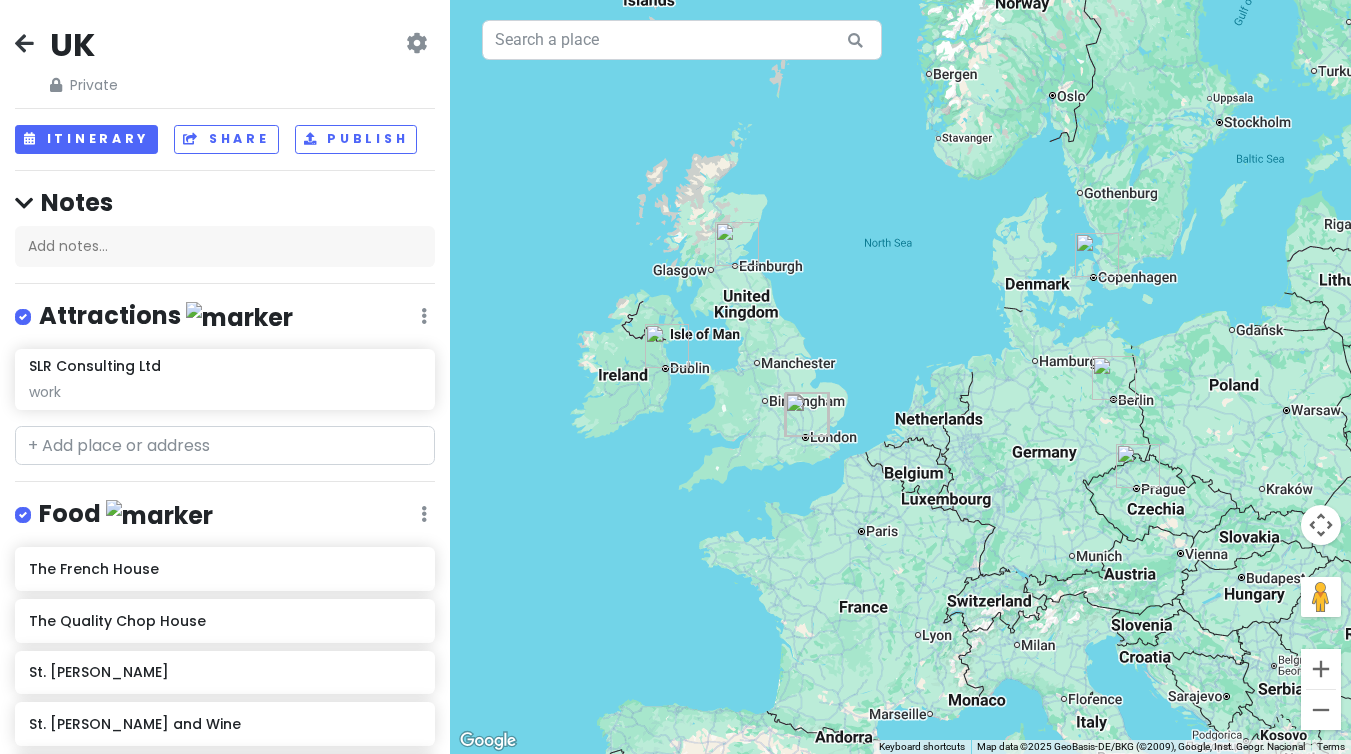 click at bounding box center [900, 377] 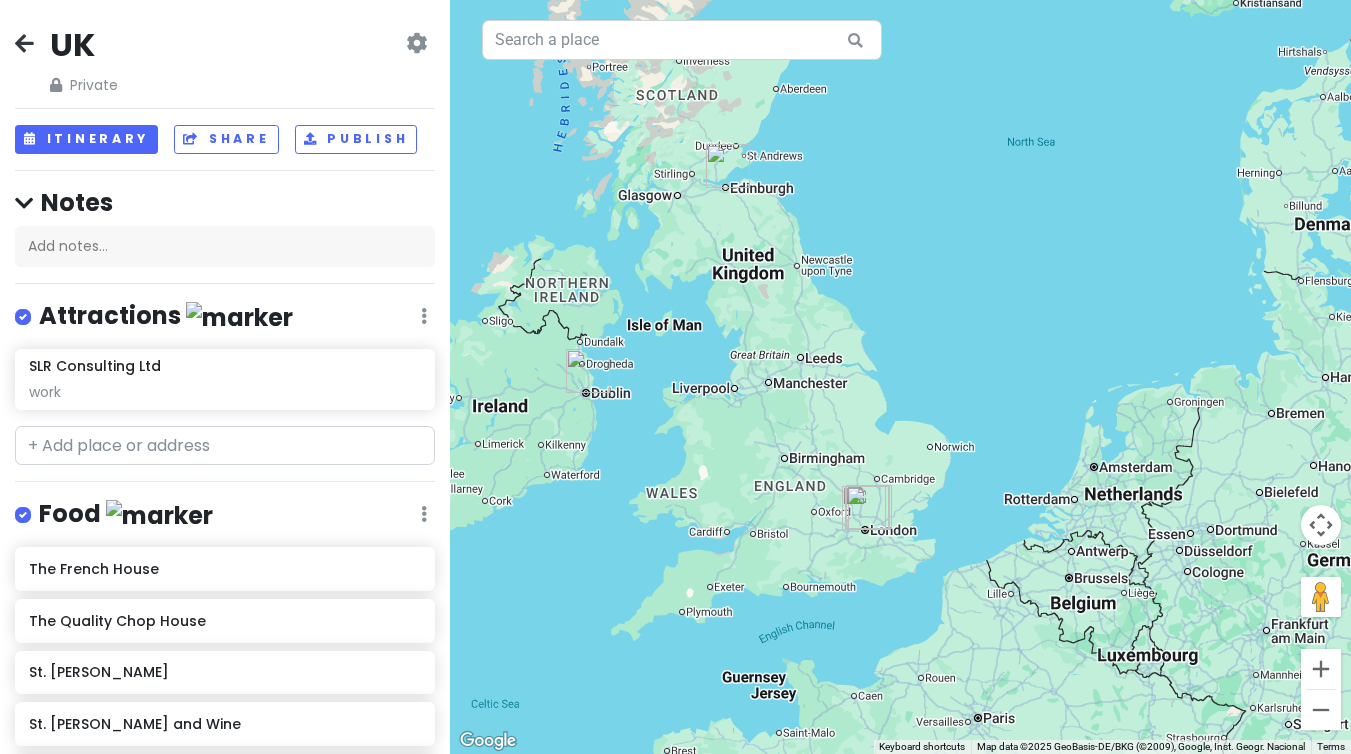 click at bounding box center (900, 377) 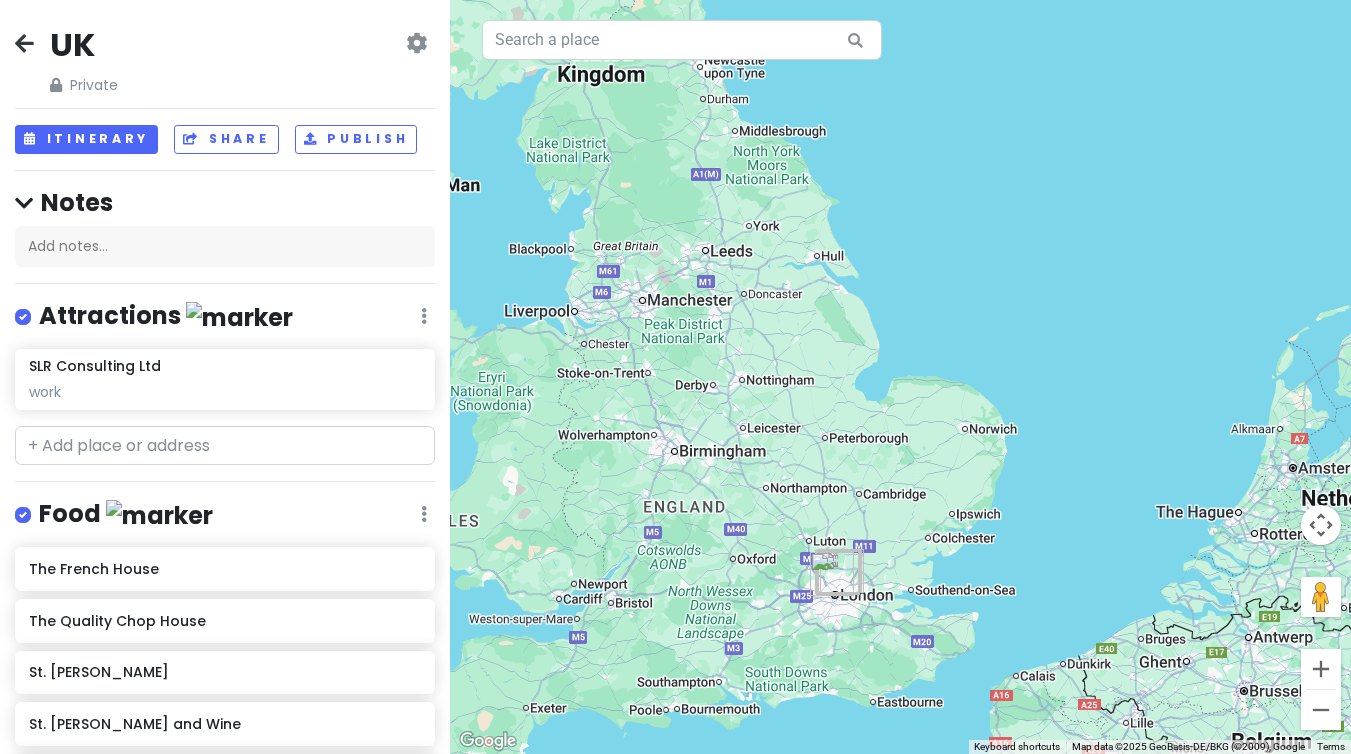 click at bounding box center (900, 377) 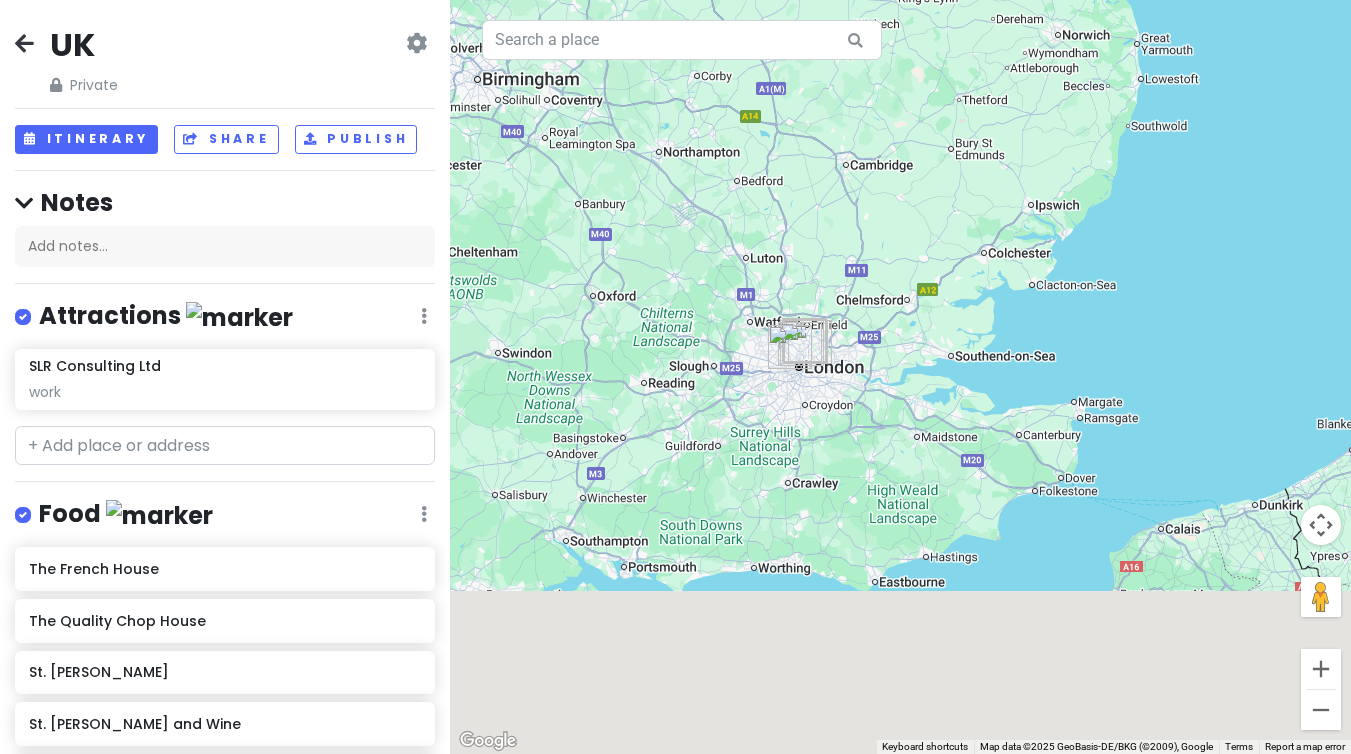 drag, startPoint x: 841, startPoint y: 596, endPoint x: 878, endPoint y: 376, distance: 223.08966 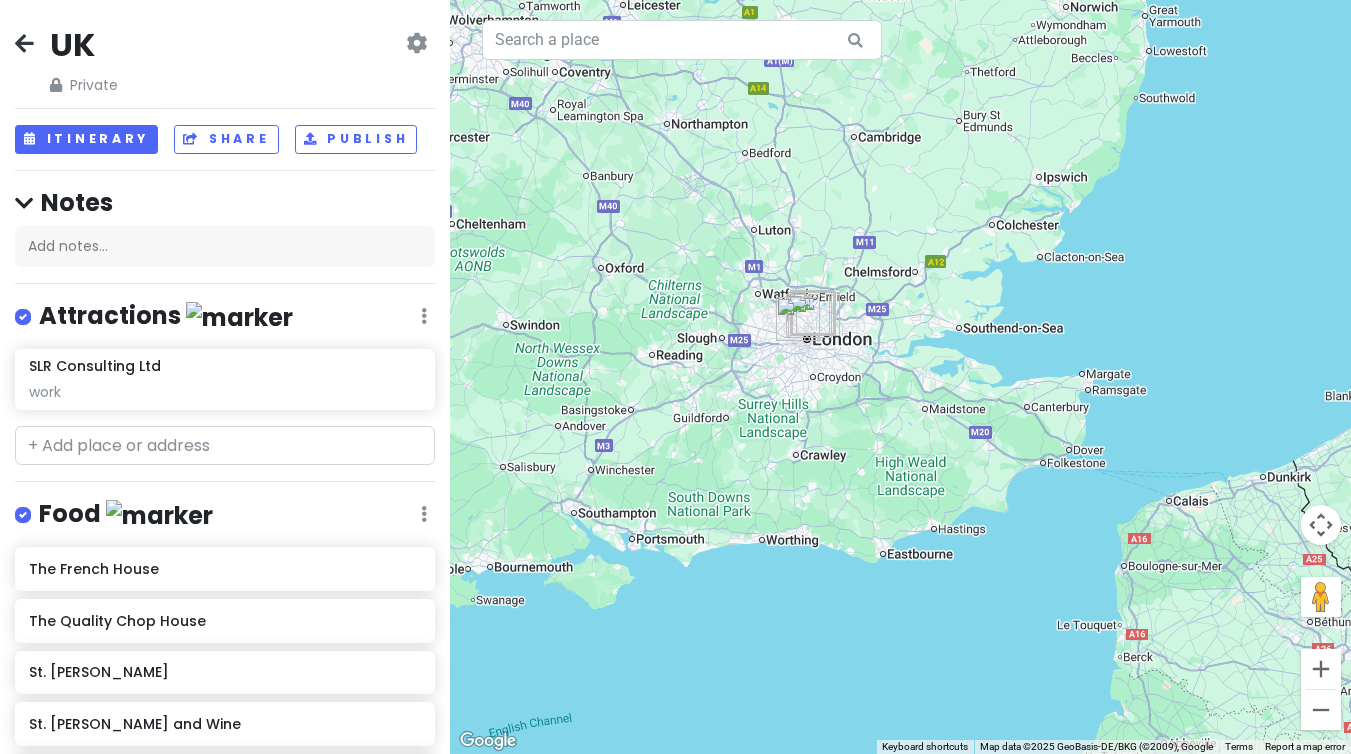click at bounding box center [900, 377] 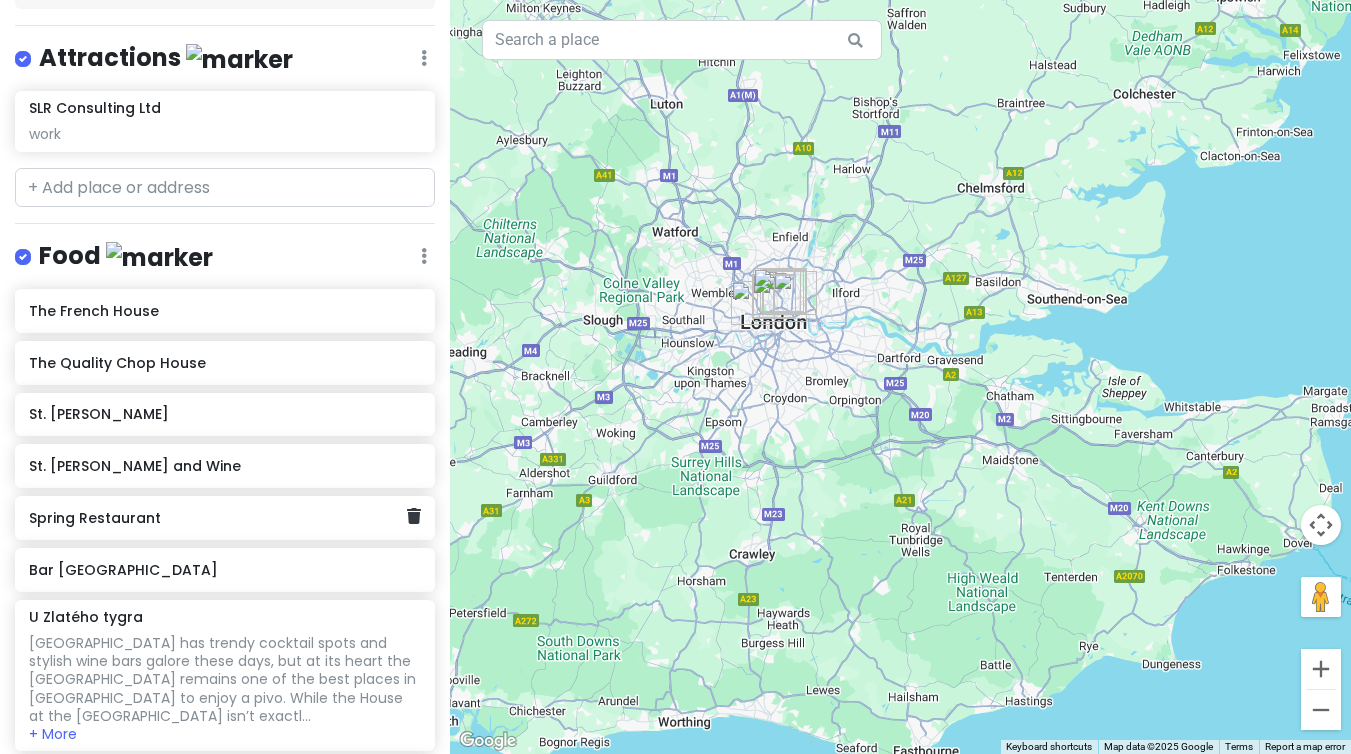 scroll, scrollTop: 259, scrollLeft: 0, axis: vertical 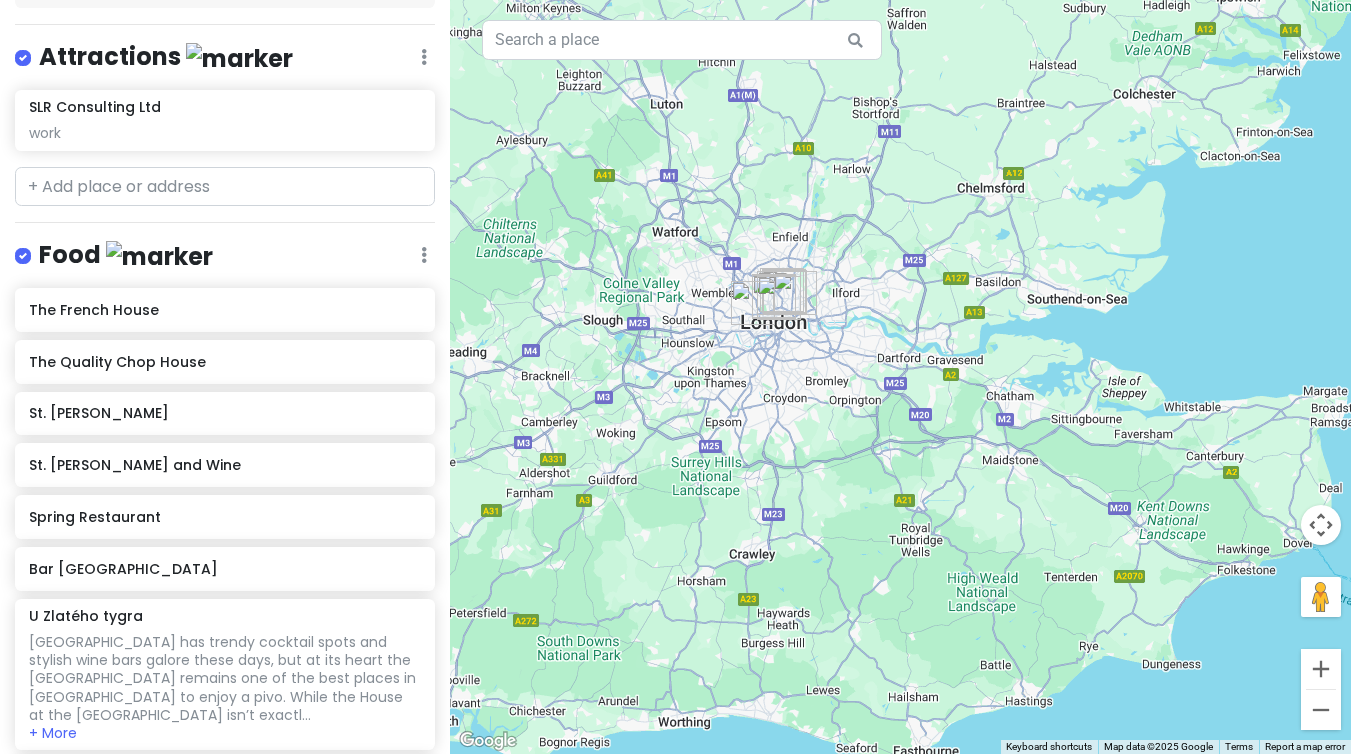 click at bounding box center (900, 377) 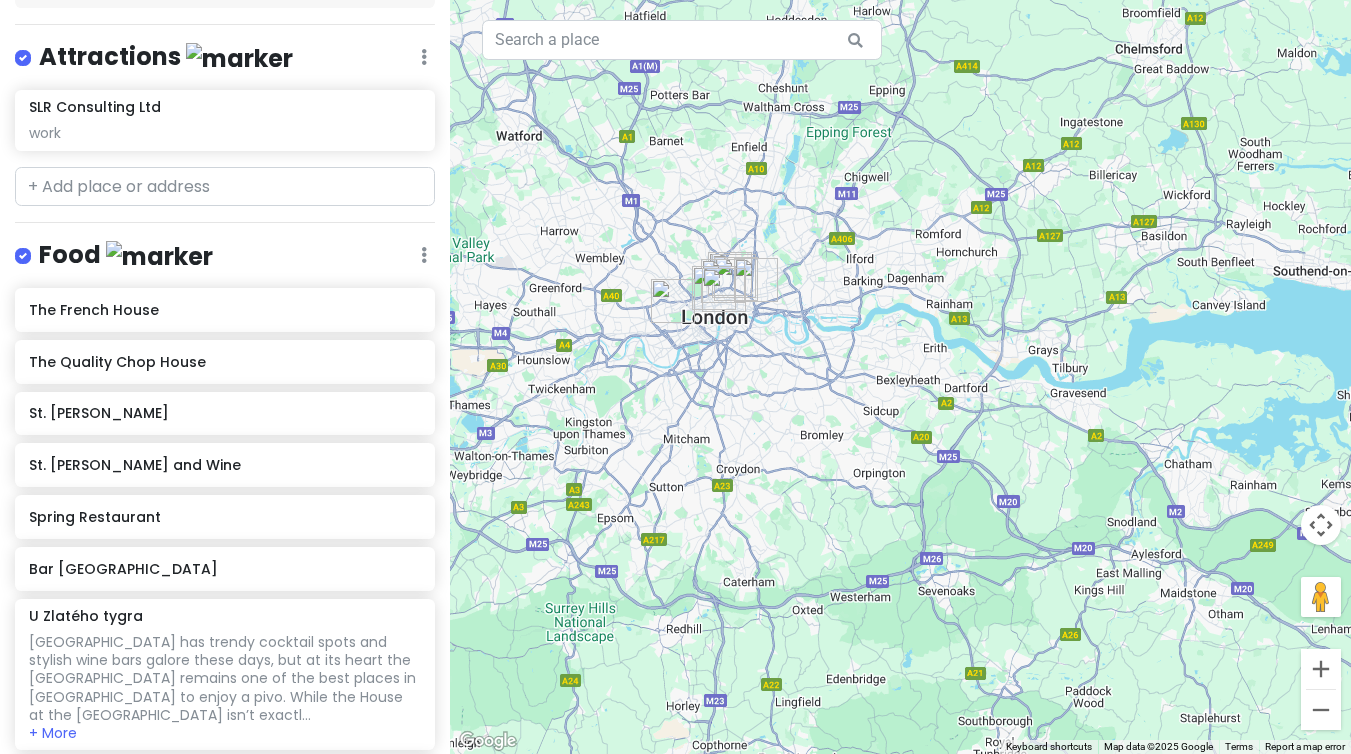click at bounding box center [900, 377] 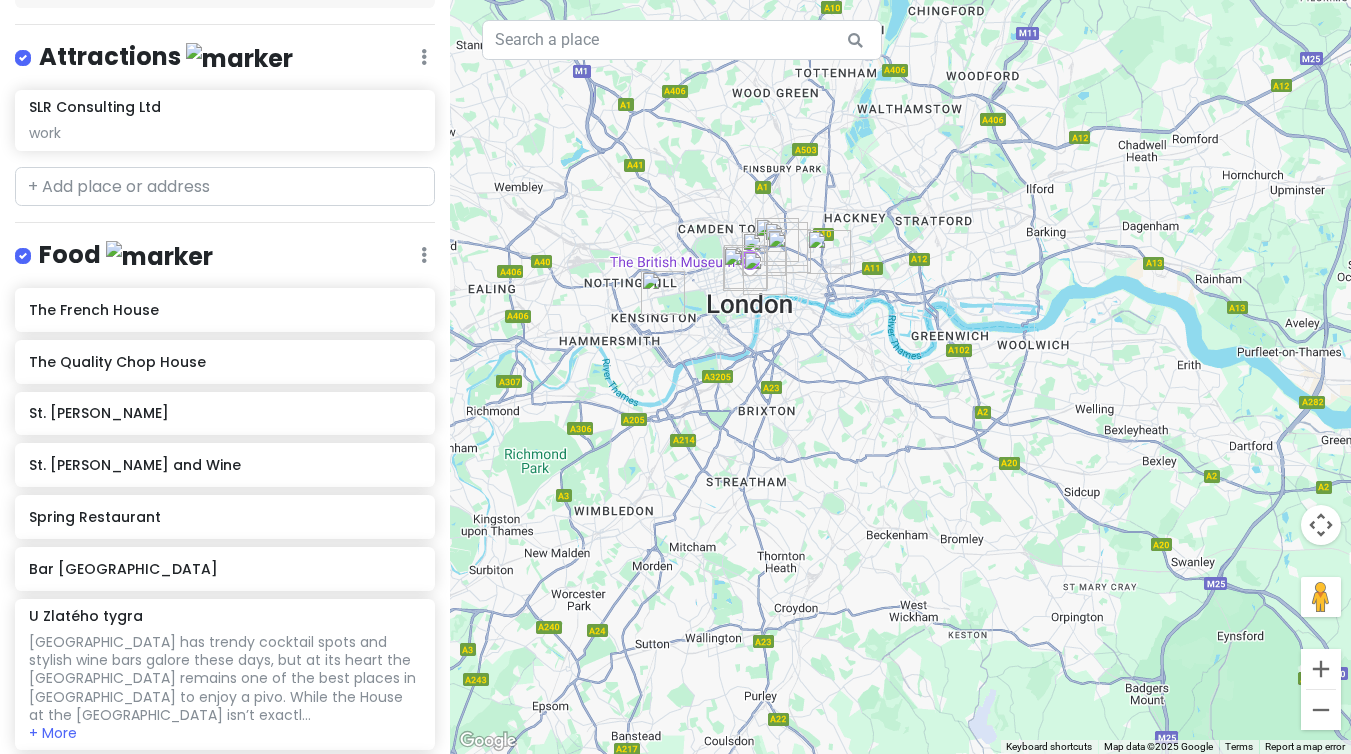 drag, startPoint x: 759, startPoint y: 322, endPoint x: 885, endPoint y: 314, distance: 126.253716 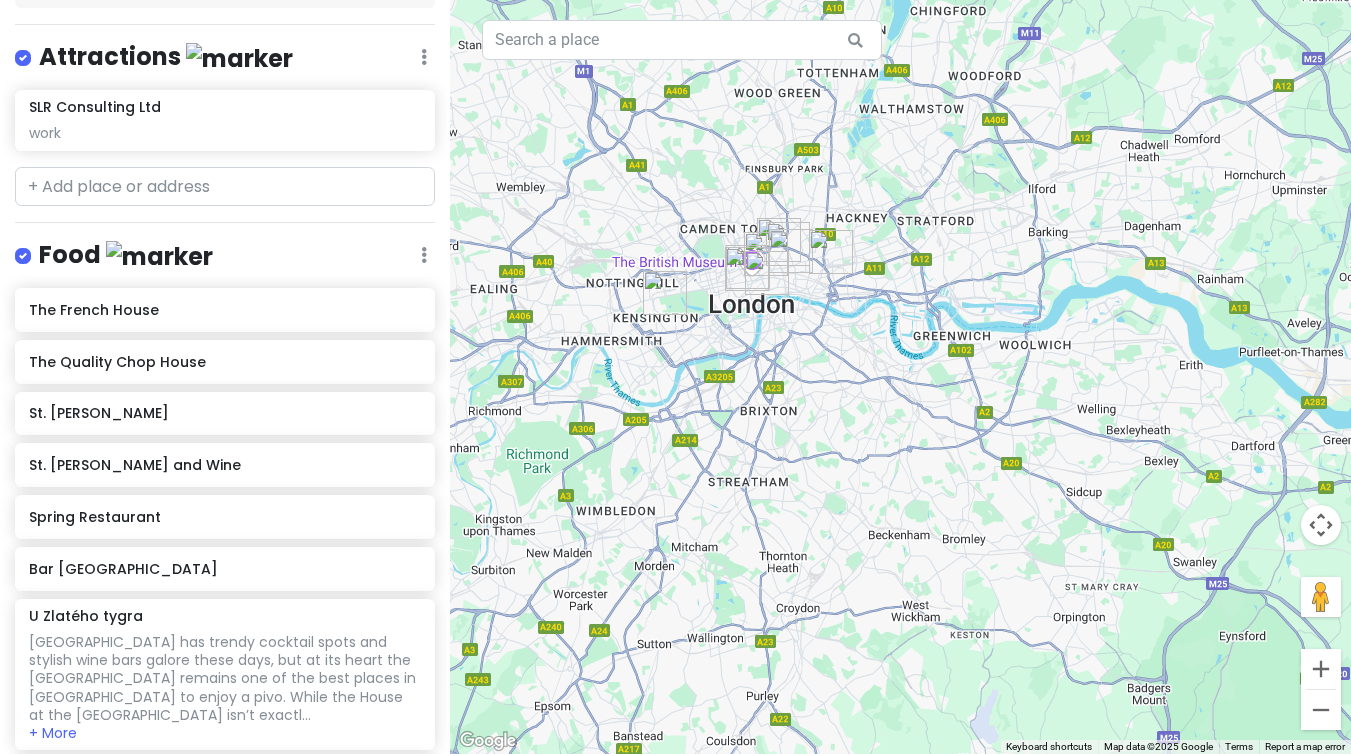 click at bounding box center [900, 377] 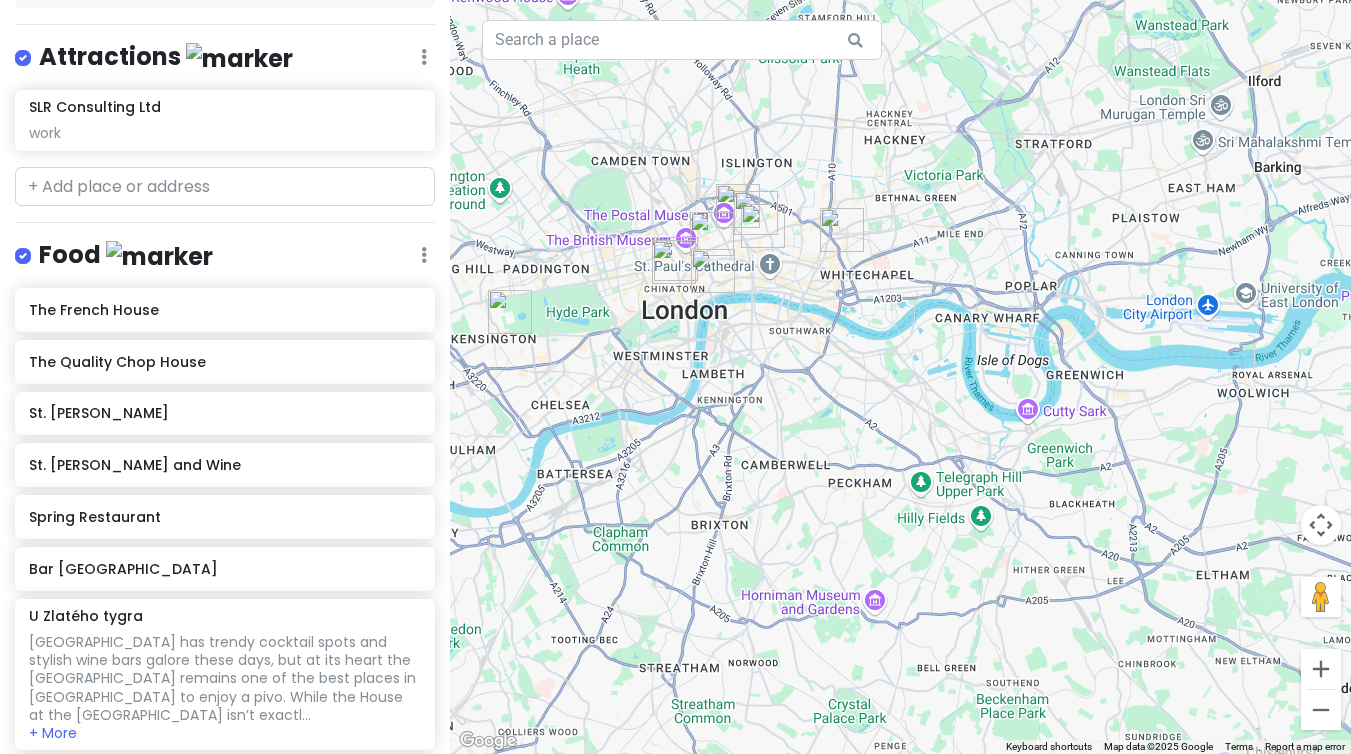 click at bounding box center (900, 377) 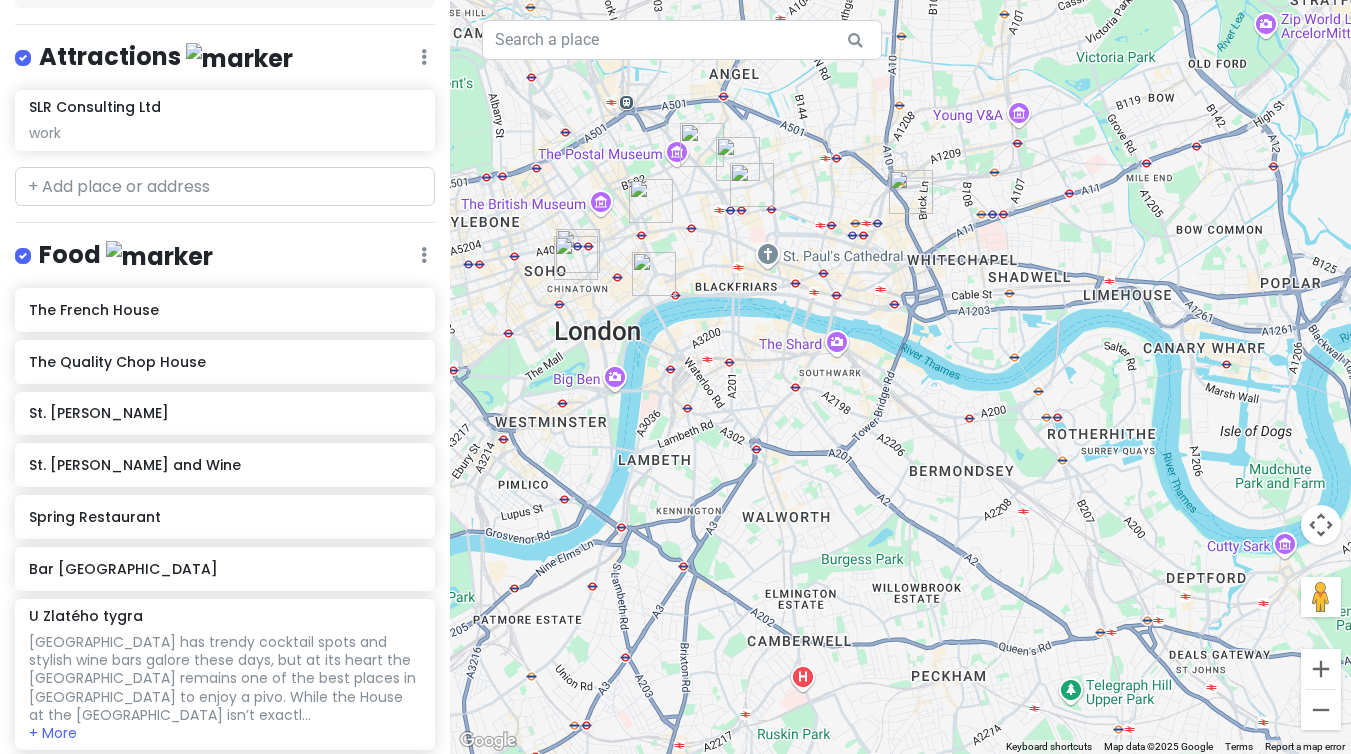 click at bounding box center [900, 377] 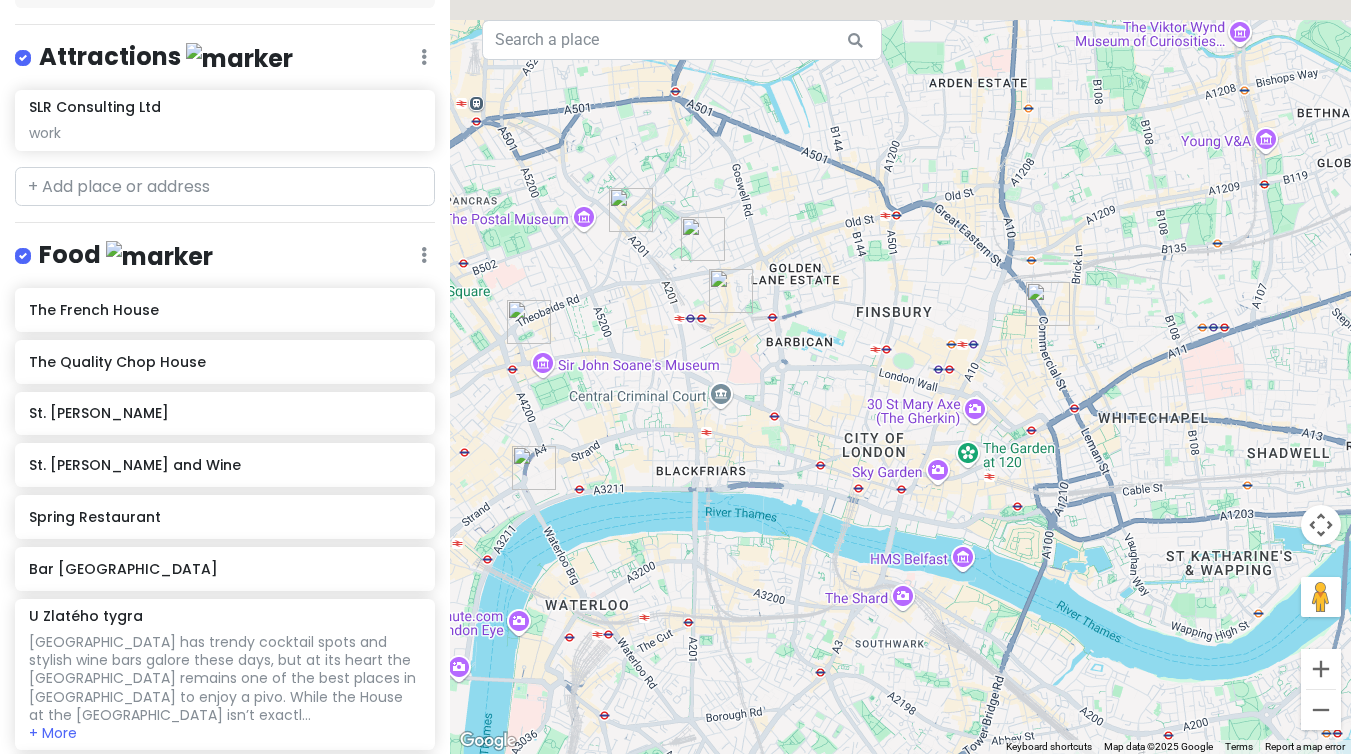drag, startPoint x: 760, startPoint y: 278, endPoint x: 687, endPoint y: 439, distance: 176.7767 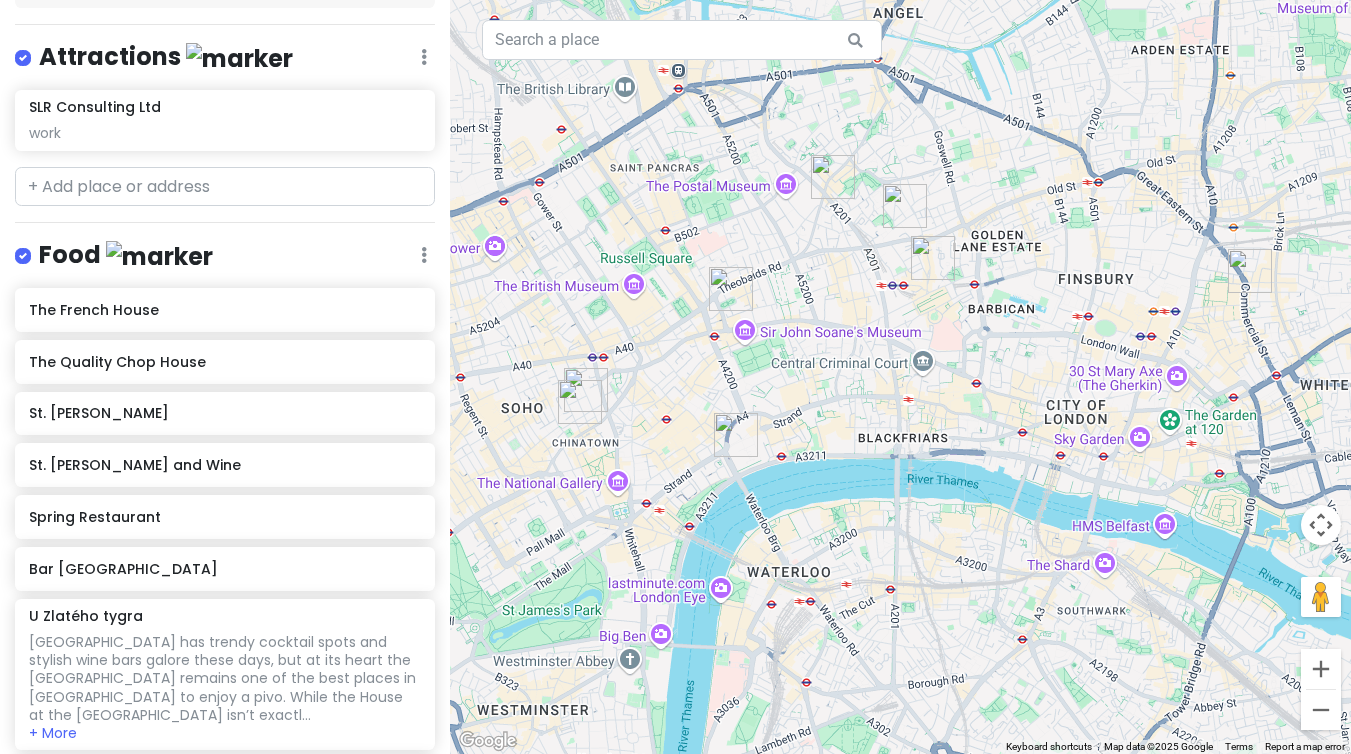 drag, startPoint x: 654, startPoint y: 334, endPoint x: 859, endPoint y: 301, distance: 207.63911 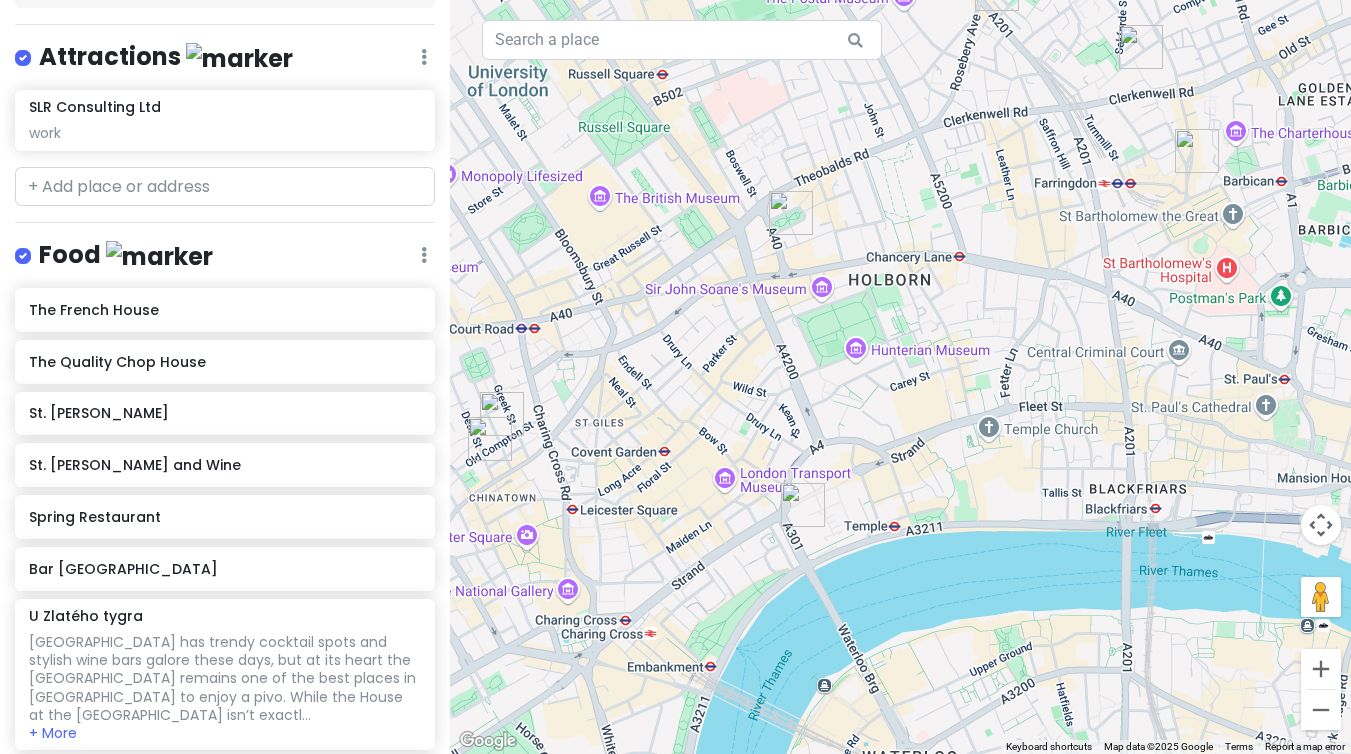 click at bounding box center (502, 414) 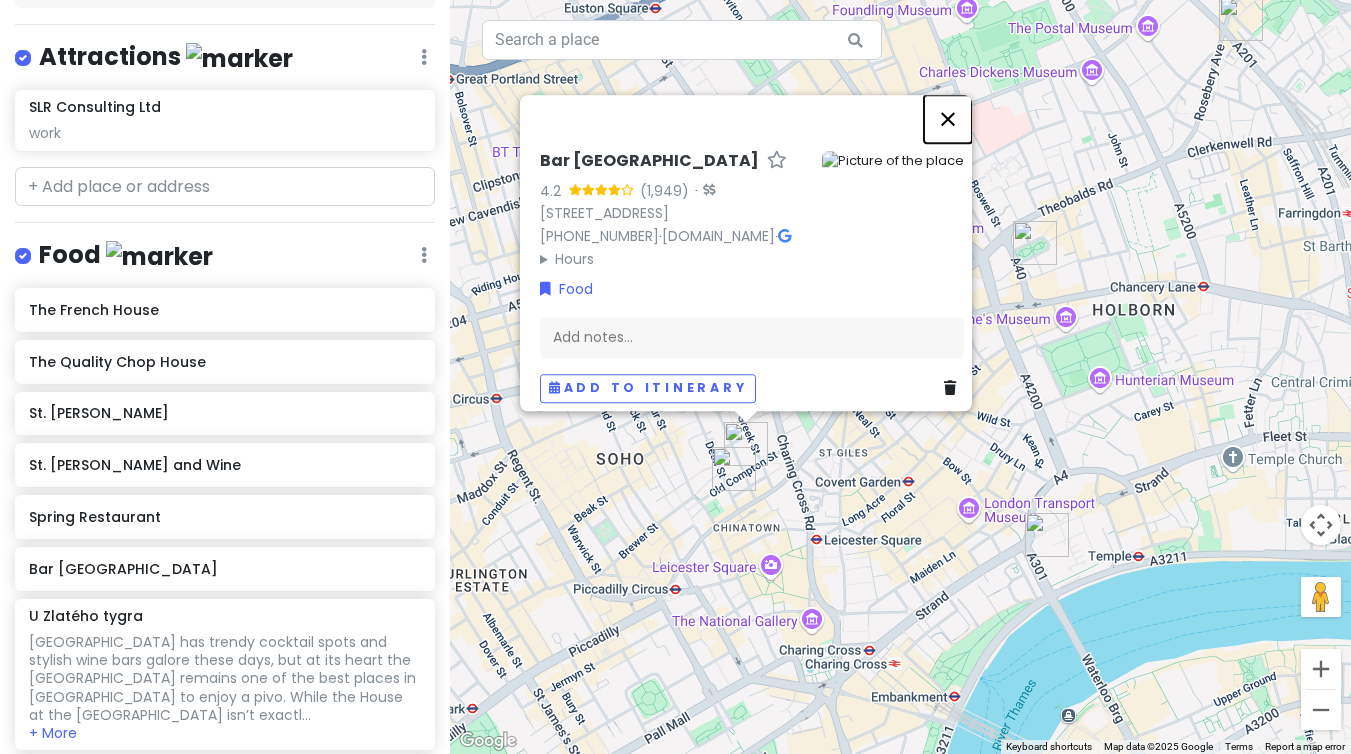 click at bounding box center (948, 119) 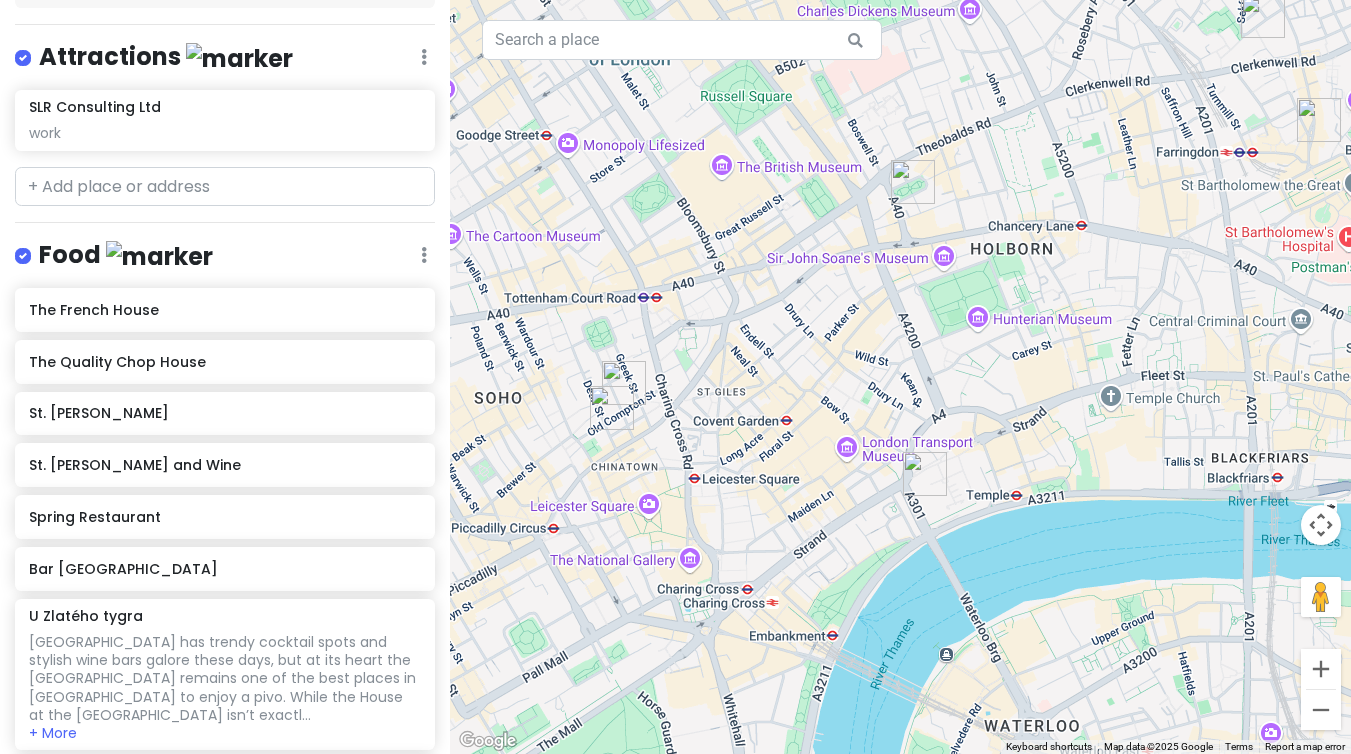 drag, startPoint x: 868, startPoint y: 481, endPoint x: 742, endPoint y: 418, distance: 140.87228 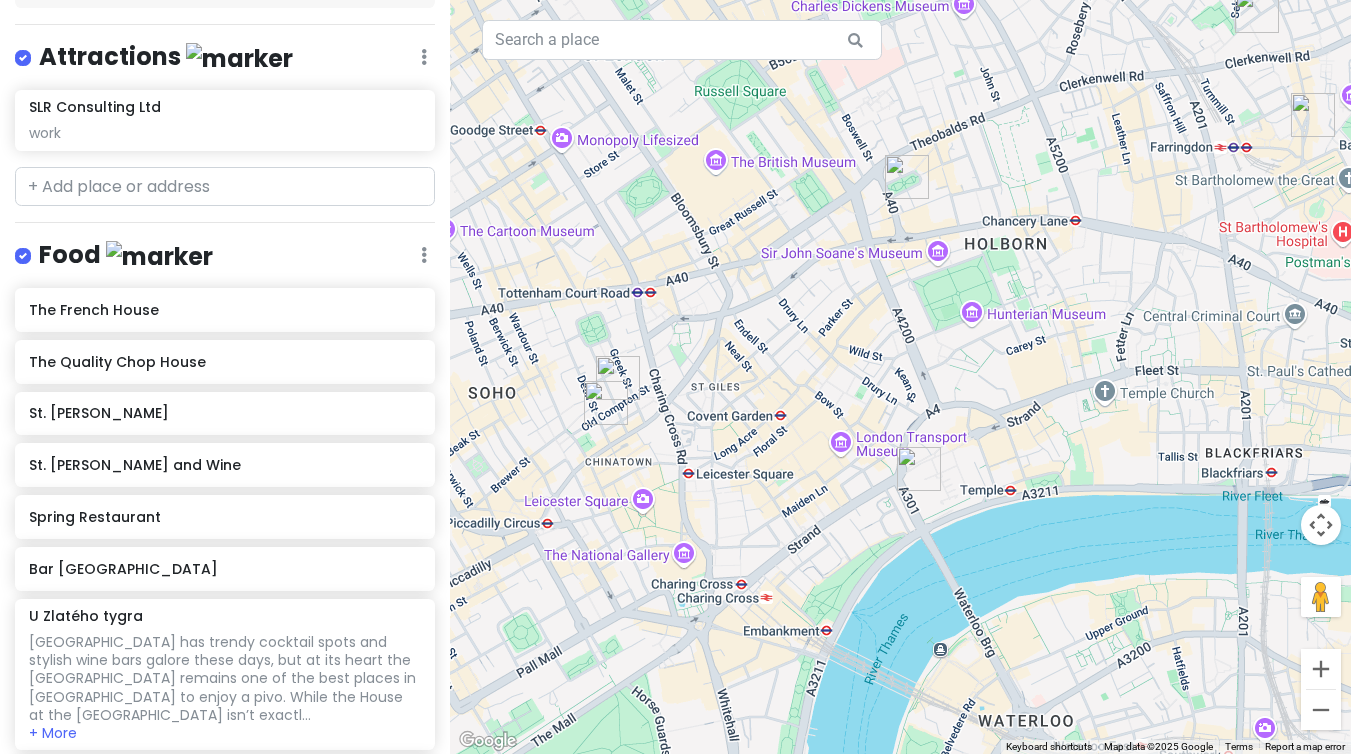 click at bounding box center [919, 469] 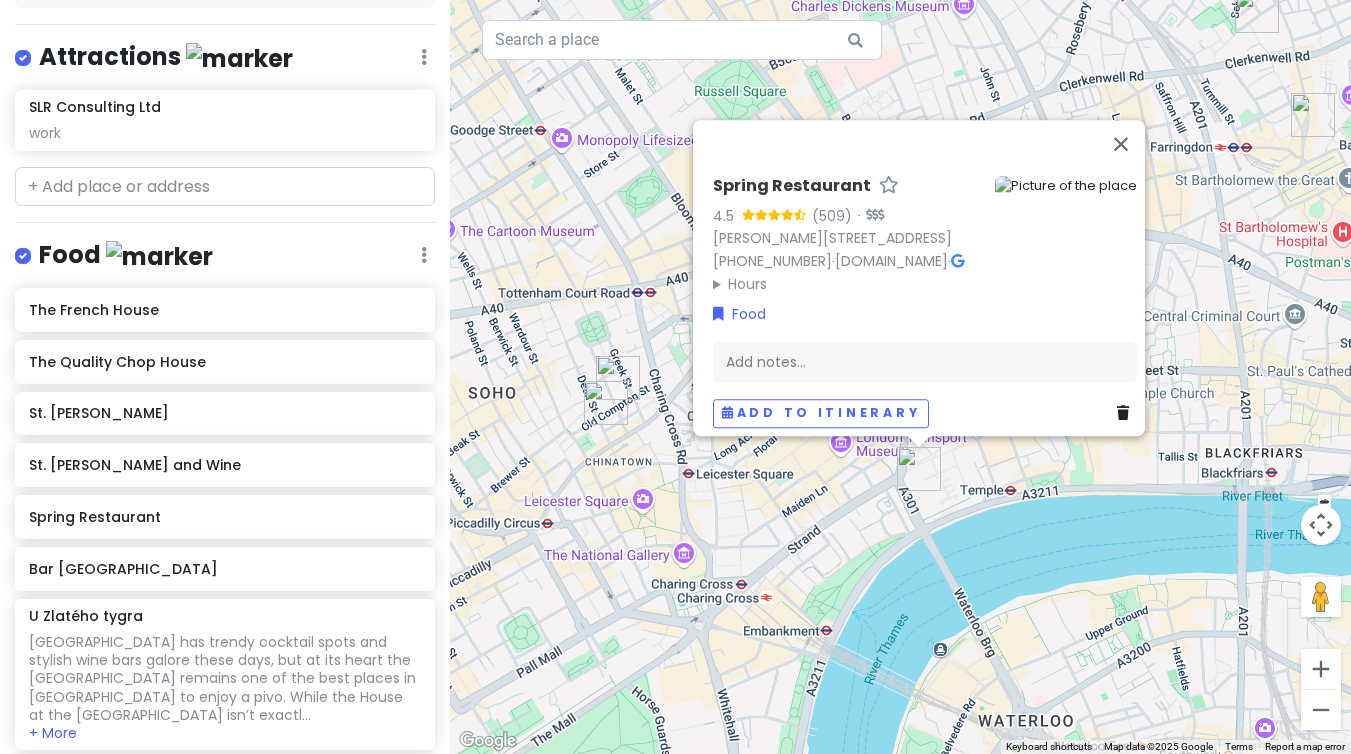 click on "Spring Restaurant 4.5        (509)    ·    [PERSON_NAME][STREET_ADDRESS] [PHONE_NUMBER]   ·   [DOMAIN_NAME]   ·   Hours [DATE]  Closed [DATE]  12:00 – 2:30 PM, 5:30 – 9:30 PM [DATE]  12:00 – 2:30 PM, 5:30 – 9:30 PM [DATE]  12:00 – 2:30 PM, 5:30 – 9:30 PM [DATE]  12:00 – 2:30 PM, 5:30 – 9:30 PM [DATE]  5:30 – 9:30 PM [DATE]  Closed Food Add notes...  Add to itinerary" at bounding box center (900, 377) 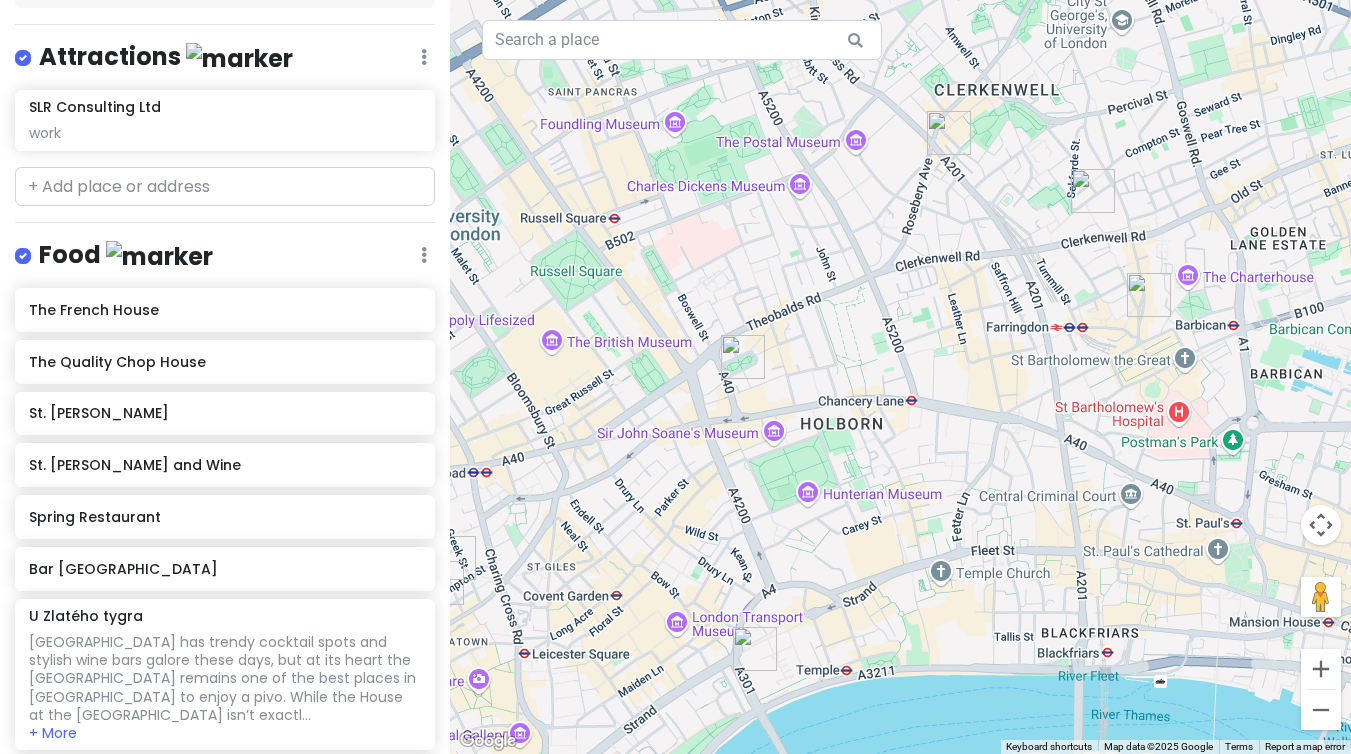 drag, startPoint x: 1214, startPoint y: 279, endPoint x: 1045, endPoint y: 461, distance: 248.36465 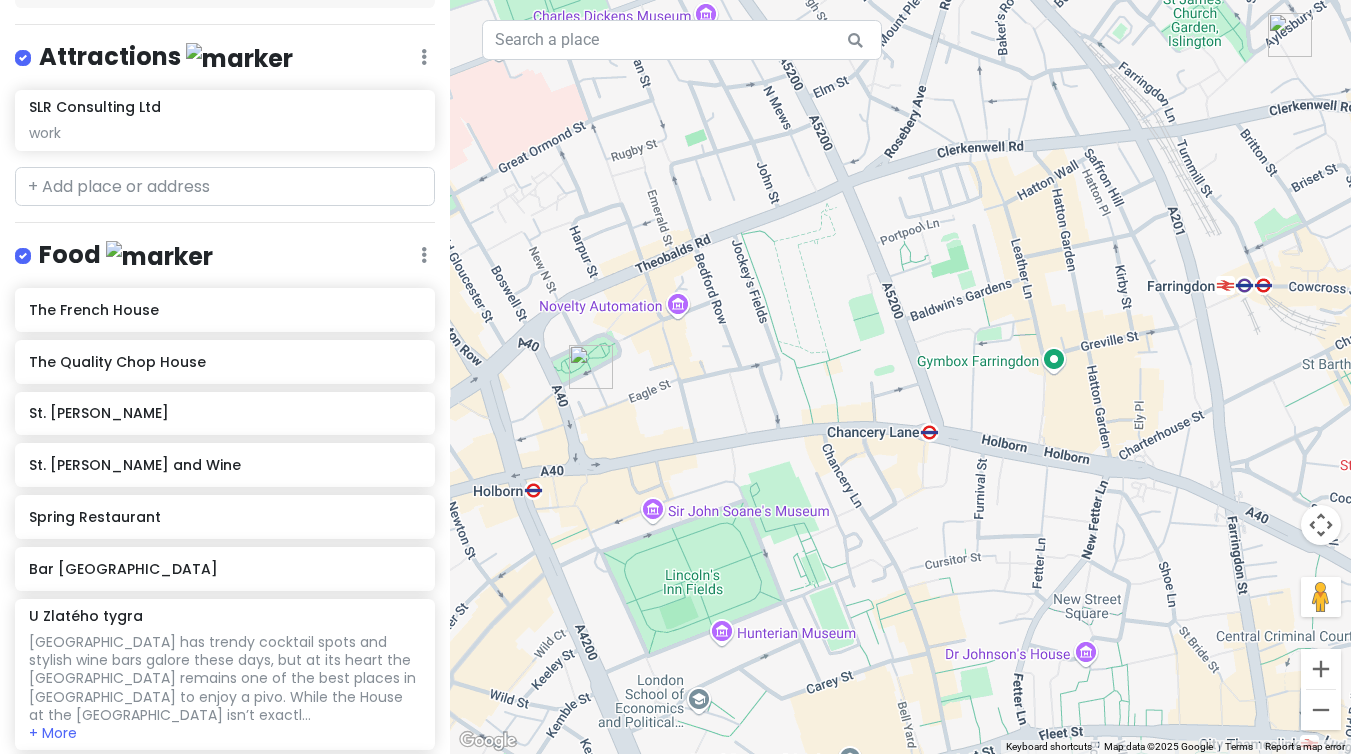 click at bounding box center (900, 377) 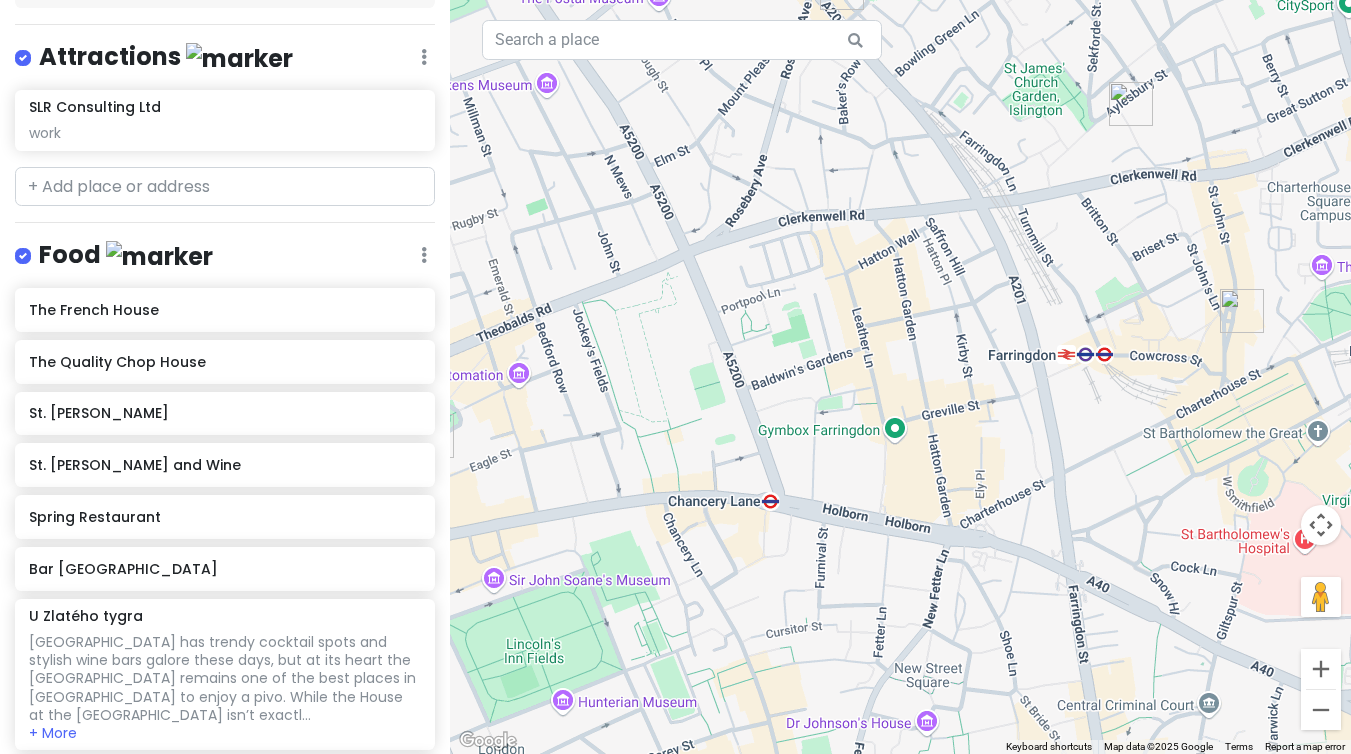 drag, startPoint x: 1122, startPoint y: 433, endPoint x: 963, endPoint y: 510, distance: 176.66353 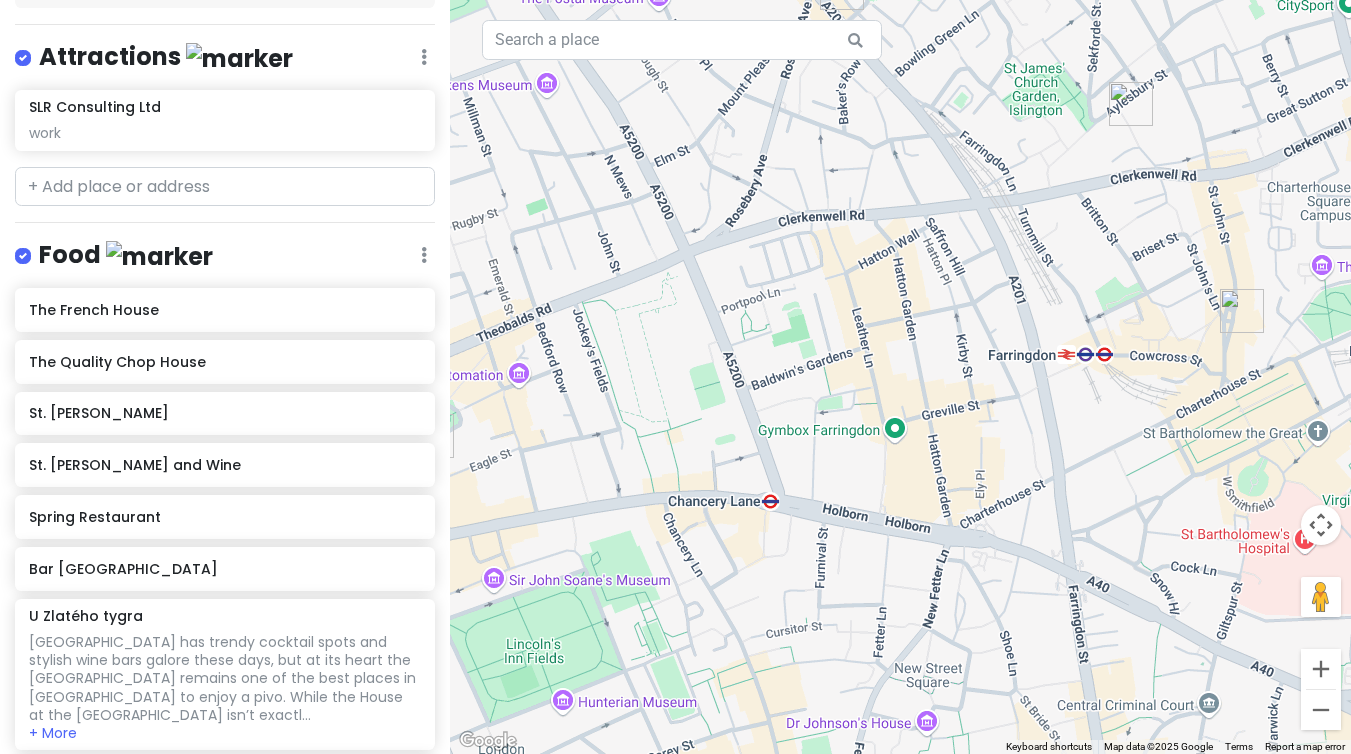 click at bounding box center [1131, 104] 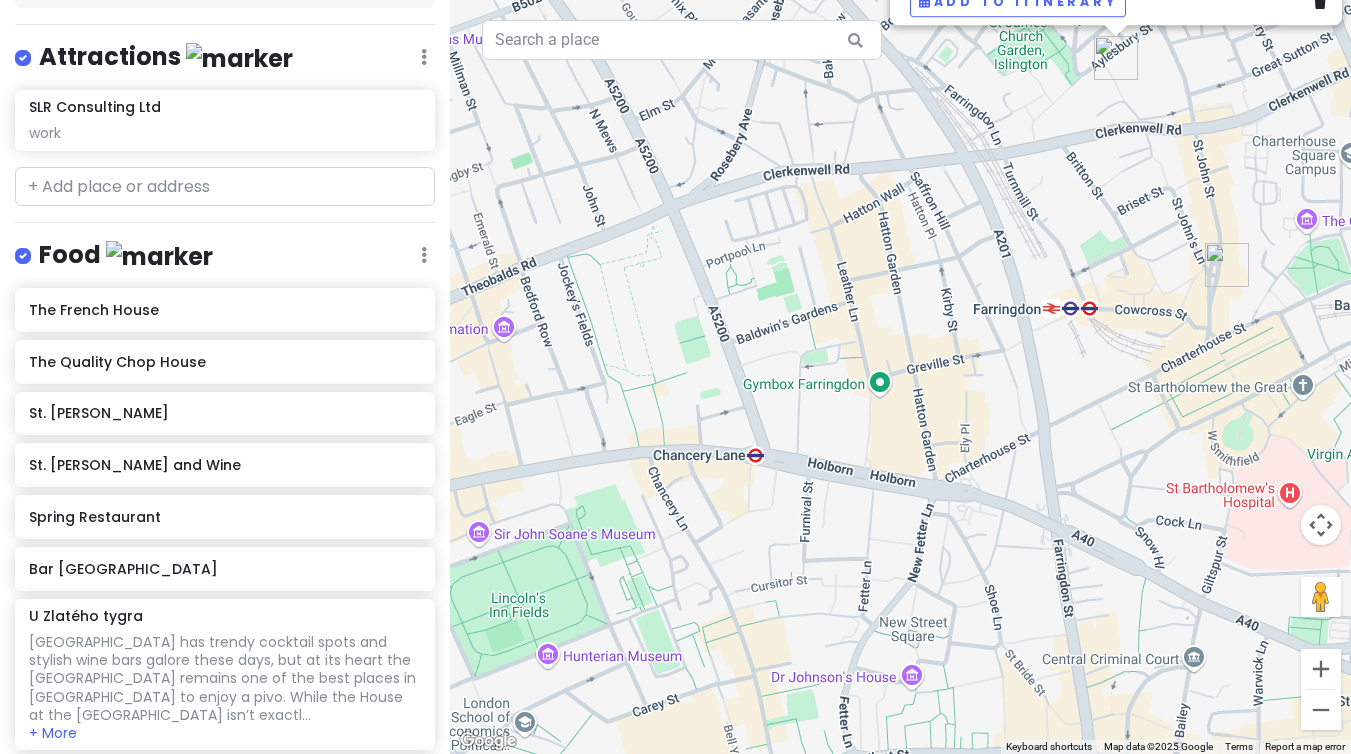 drag, startPoint x: 1024, startPoint y: 463, endPoint x: 1083, endPoint y: 161, distance: 307.7093 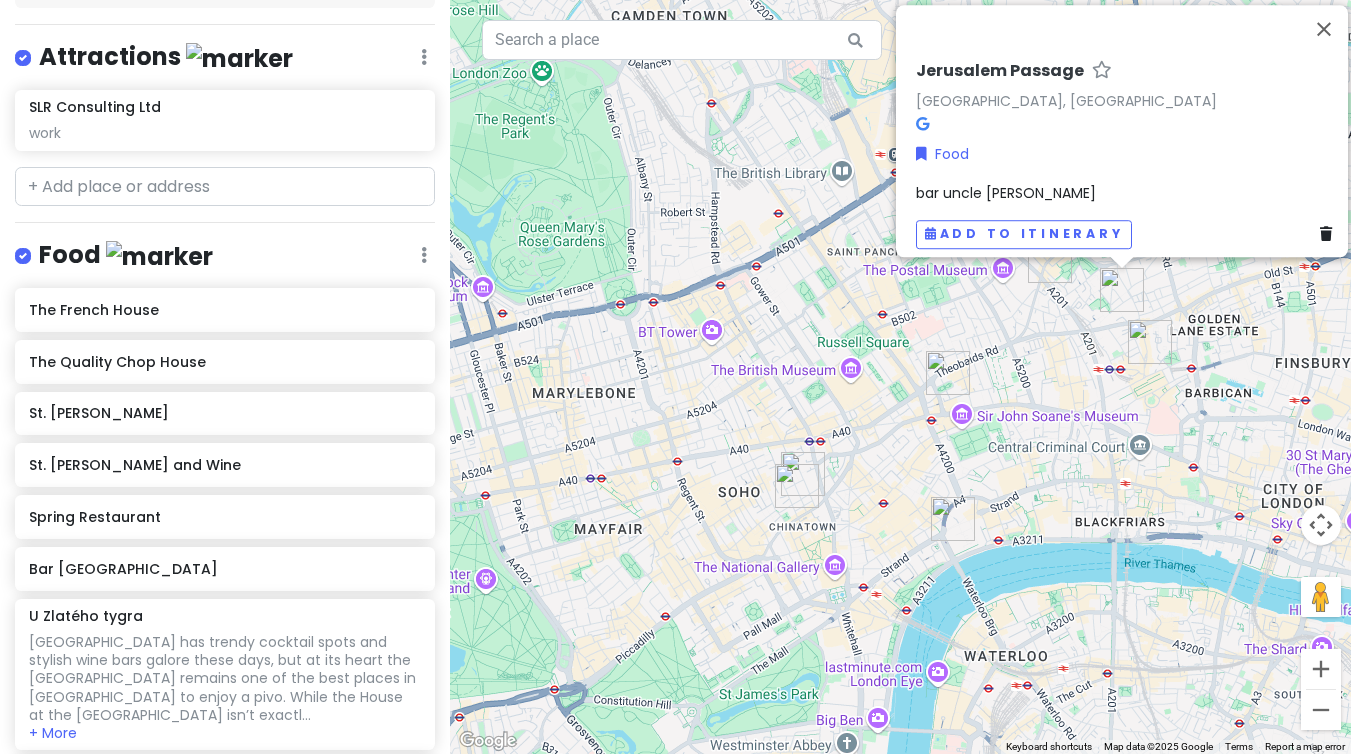 click at bounding box center (1050, 261) 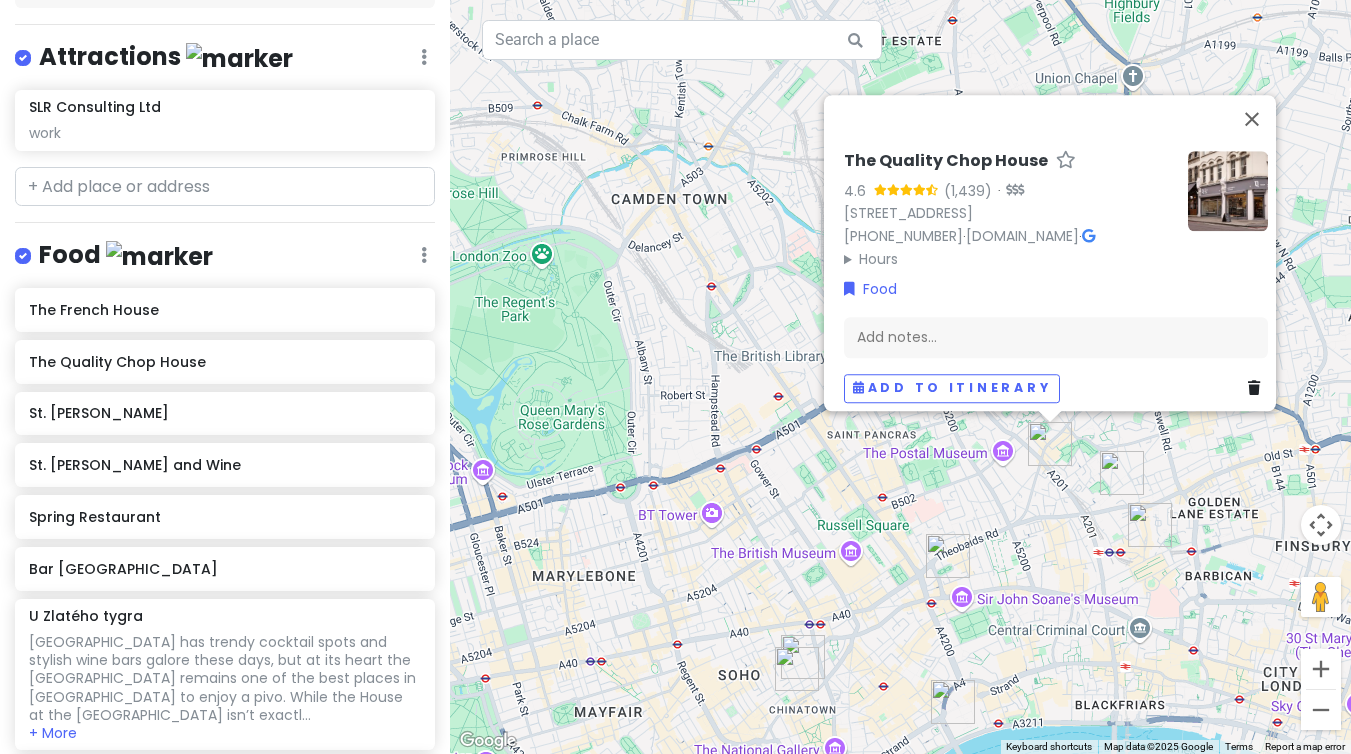 click on "The Quality Chop House 4.6        (1,439)    ·    [STREET_ADDRESS] [PHONE_NUMBER]   ·   [DOMAIN_NAME]   ·   Hours [DATE]  Closed [DATE]  12:00 – 2:15 PM, 6:00 – 9:45 PM [DATE]  12:00 – 2:15 PM, 6:00 – 9:45 PM [DATE]  12:00 – 2:15 PM, 6:00 – 9:45 PM [DATE]  12:00 – 2:15 PM, 6:00 – 9:45 PM [DATE]  12:00 – 2:30 PM, 6:00 – 9:45 PM [DATE]  12:00 – 3:30 PM Food Add notes...  Add to itinerary" at bounding box center (900, 377) 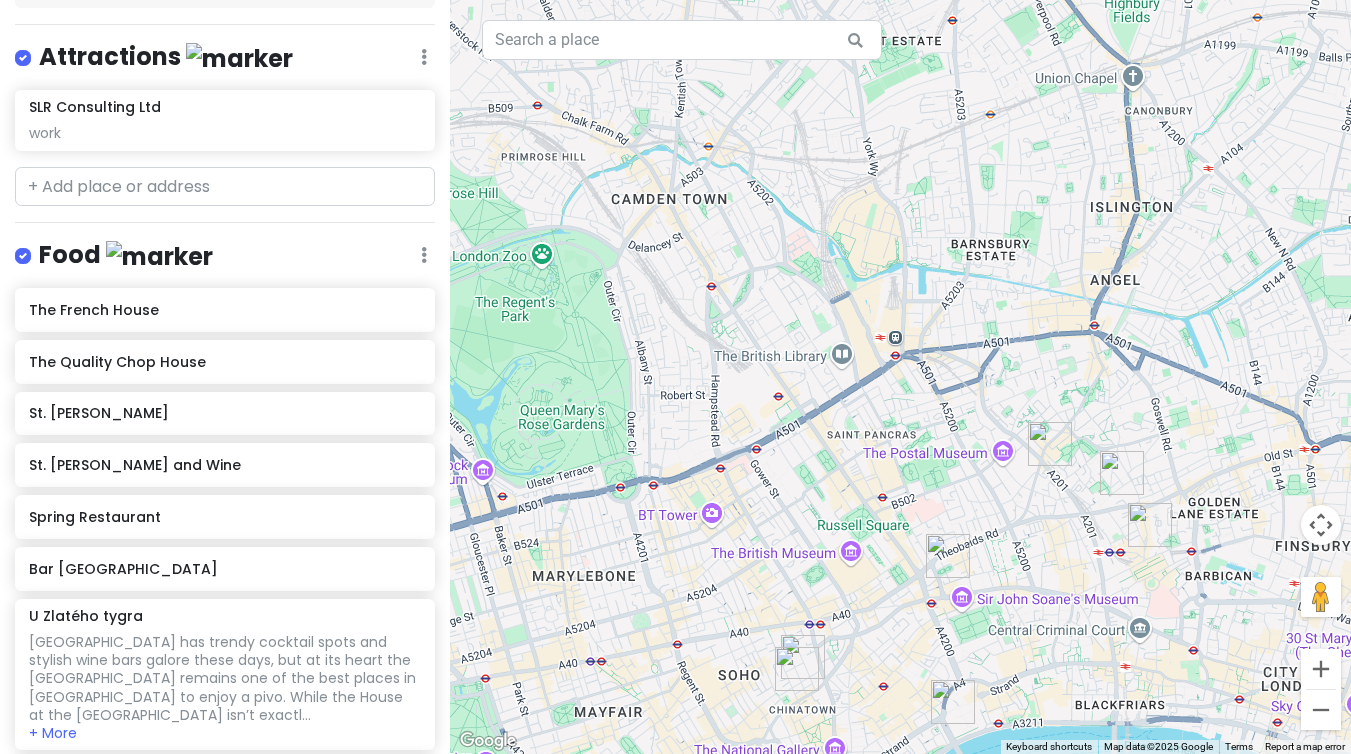 click at bounding box center (900, 377) 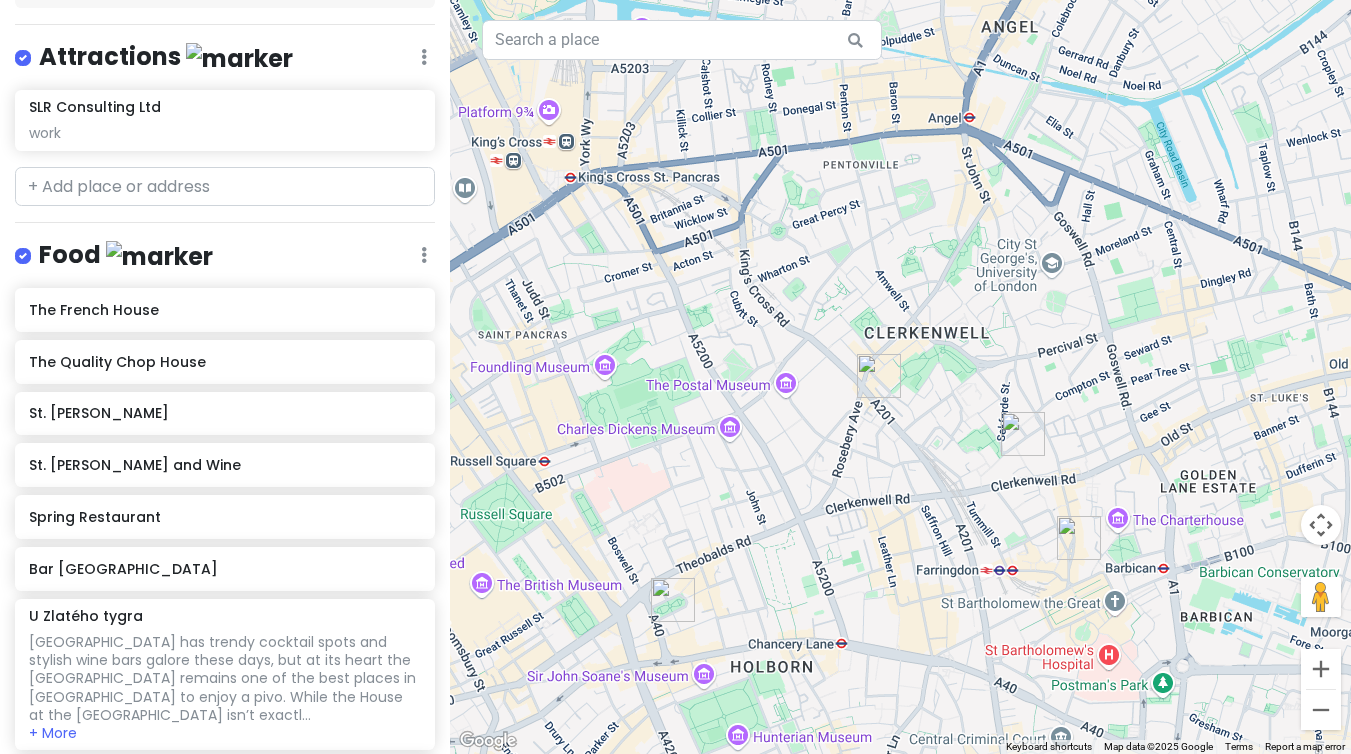 drag, startPoint x: 1076, startPoint y: 649, endPoint x: 876, endPoint y: 592, distance: 207.96394 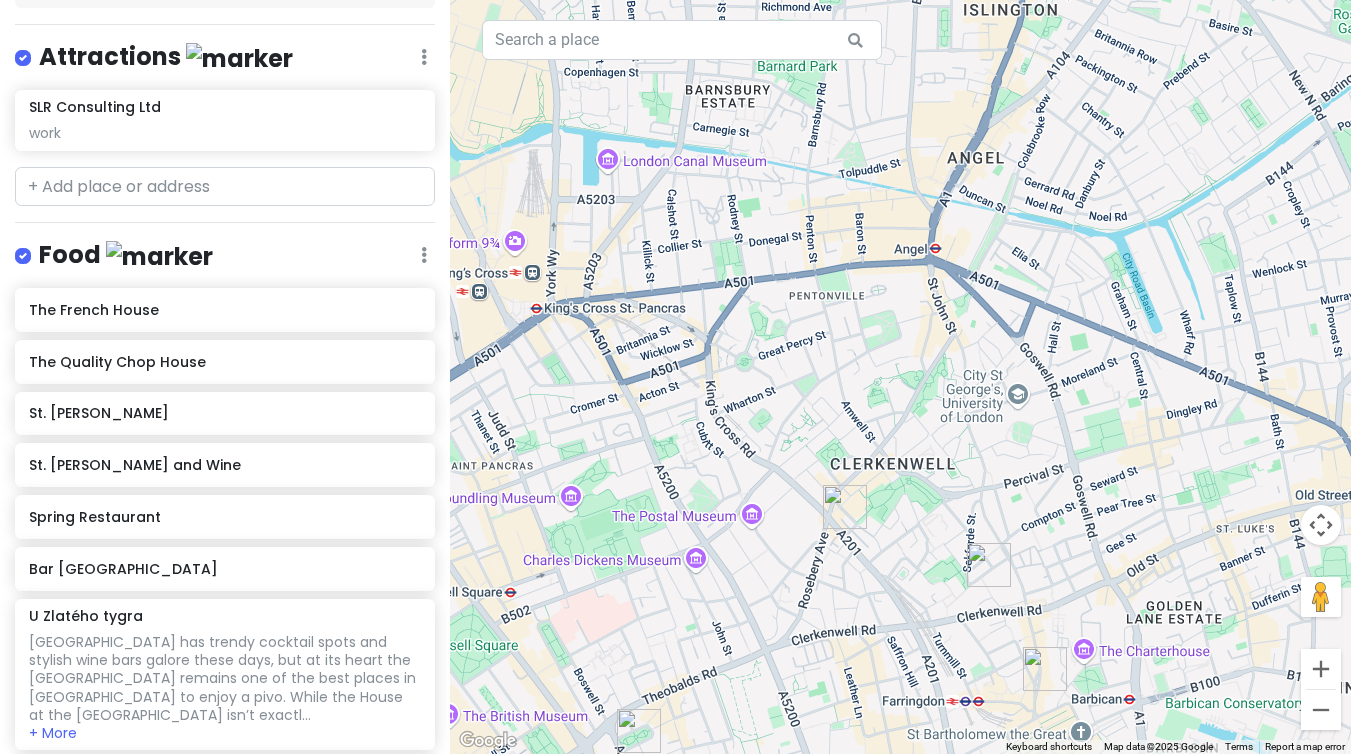drag, startPoint x: 921, startPoint y: 444, endPoint x: 886, endPoint y: 577, distance: 137.52818 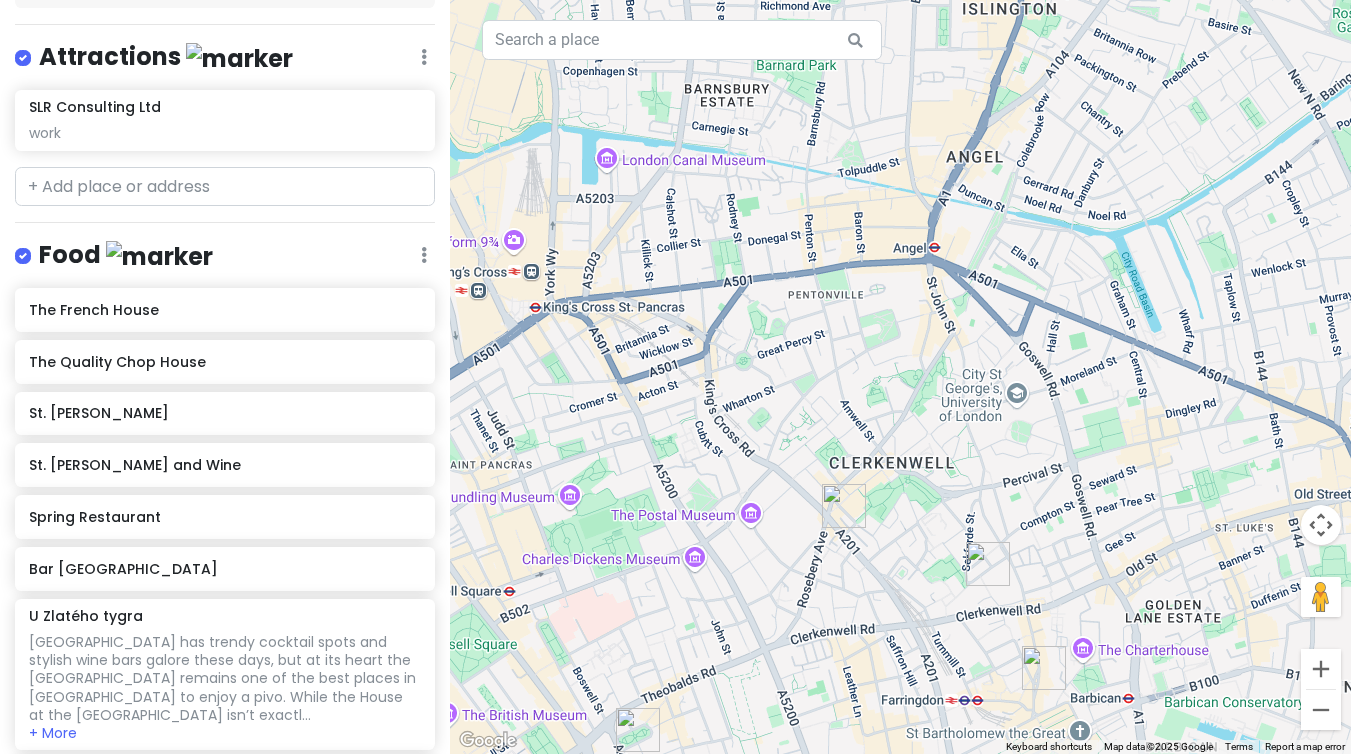 click at bounding box center [844, 506] 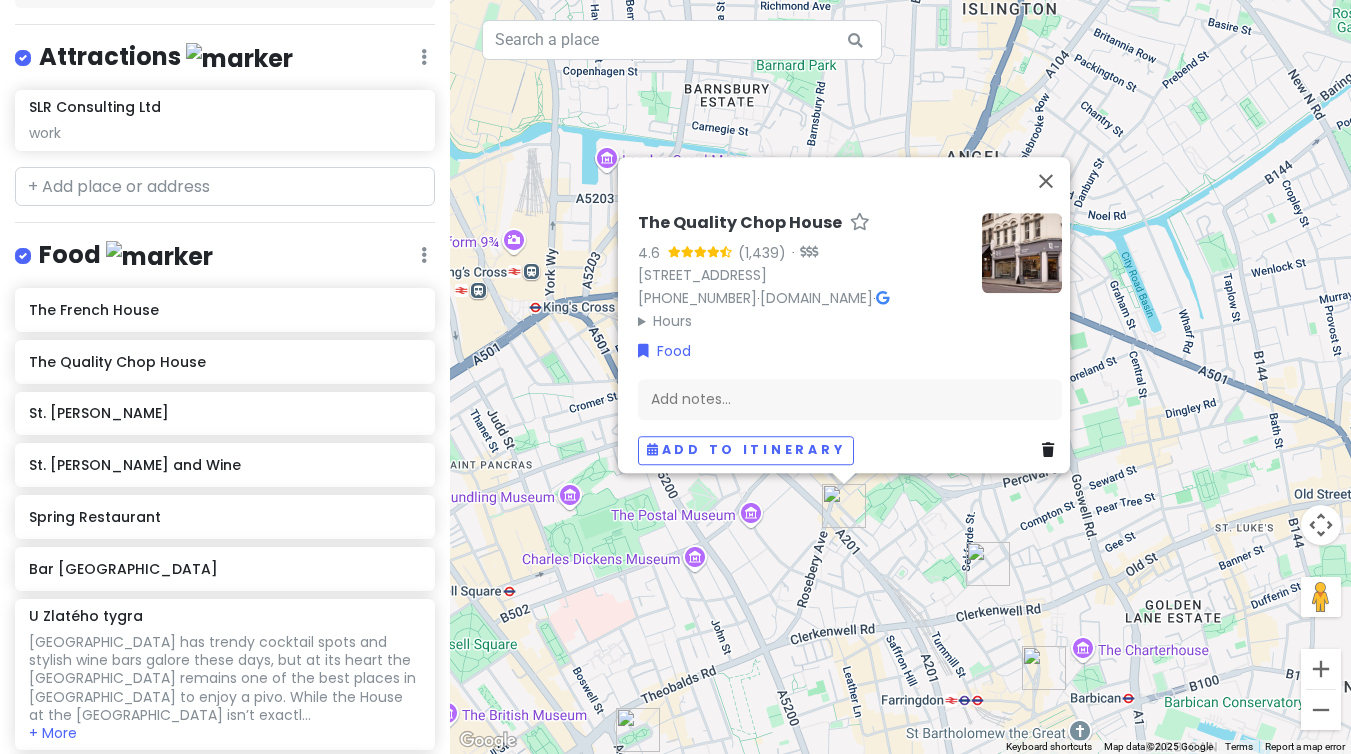 click on "To navigate, press the arrow keys.  The Quality Chop House 4.6        (1,439)    ·    [STREET_ADDRESS] [PHONE_NUMBER]   ·   [DOMAIN_NAME]   ·   Hours [DATE]  Closed [DATE]  12:00 – 2:15 PM, 6:00 – 9:45 PM [DATE]  12:00 – 2:15 PM, 6:00 – 9:45 PM [DATE]  12:00 – 2:15 PM, 6:00 – 9:45 PM [DATE]  12:00 – 2:15 PM, 6:00 – 9:45 PM [DATE]  12:00 – 2:30 PM, 6:00 – 9:45 PM [DATE]  12:00 – 3:30 PM Food Add notes...  Add to itinerary" at bounding box center (900, 377) 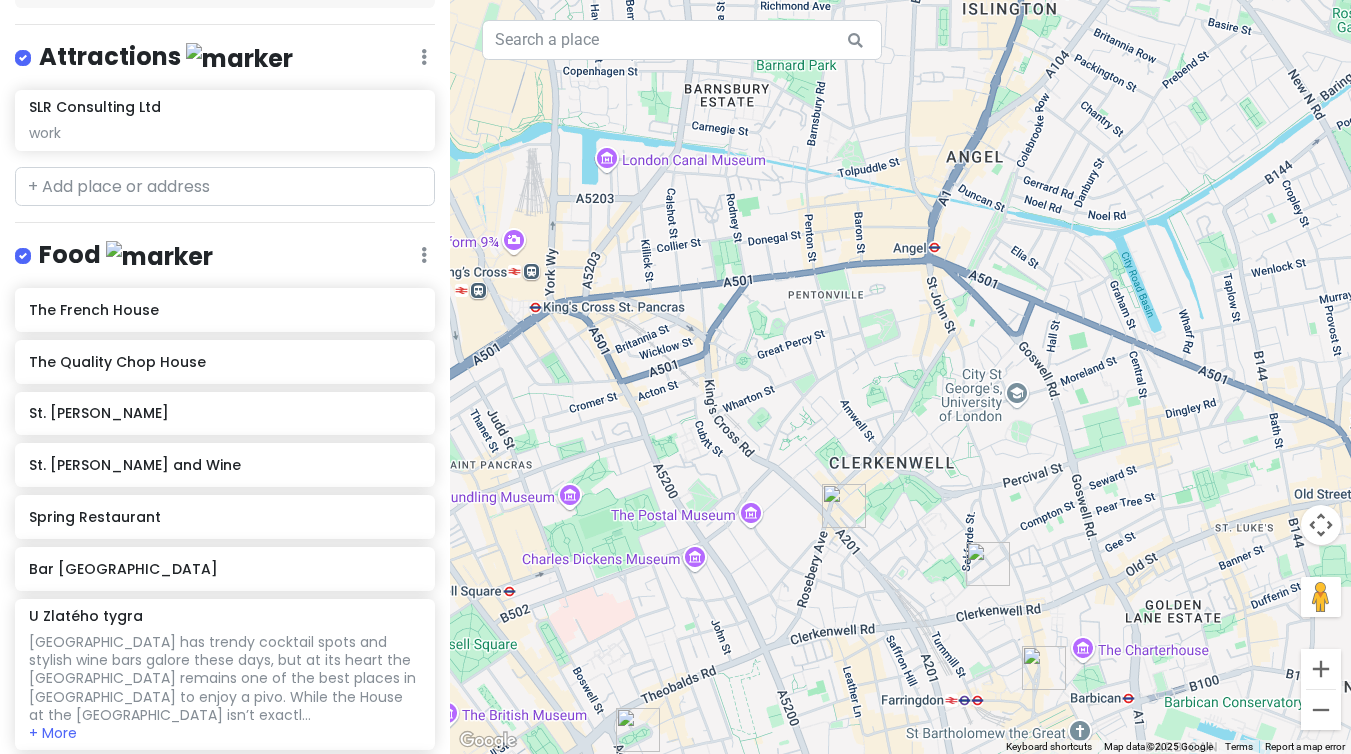 click at bounding box center [900, 377] 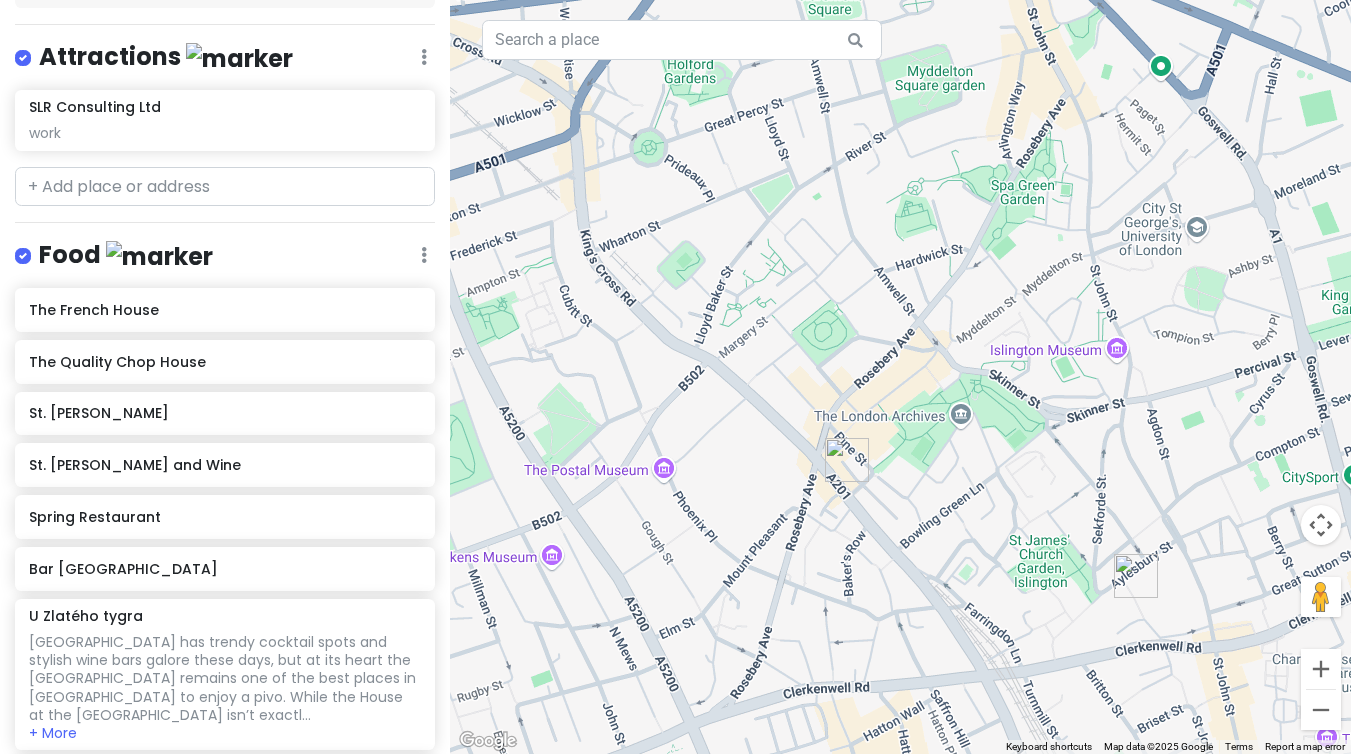click at bounding box center [900, 377] 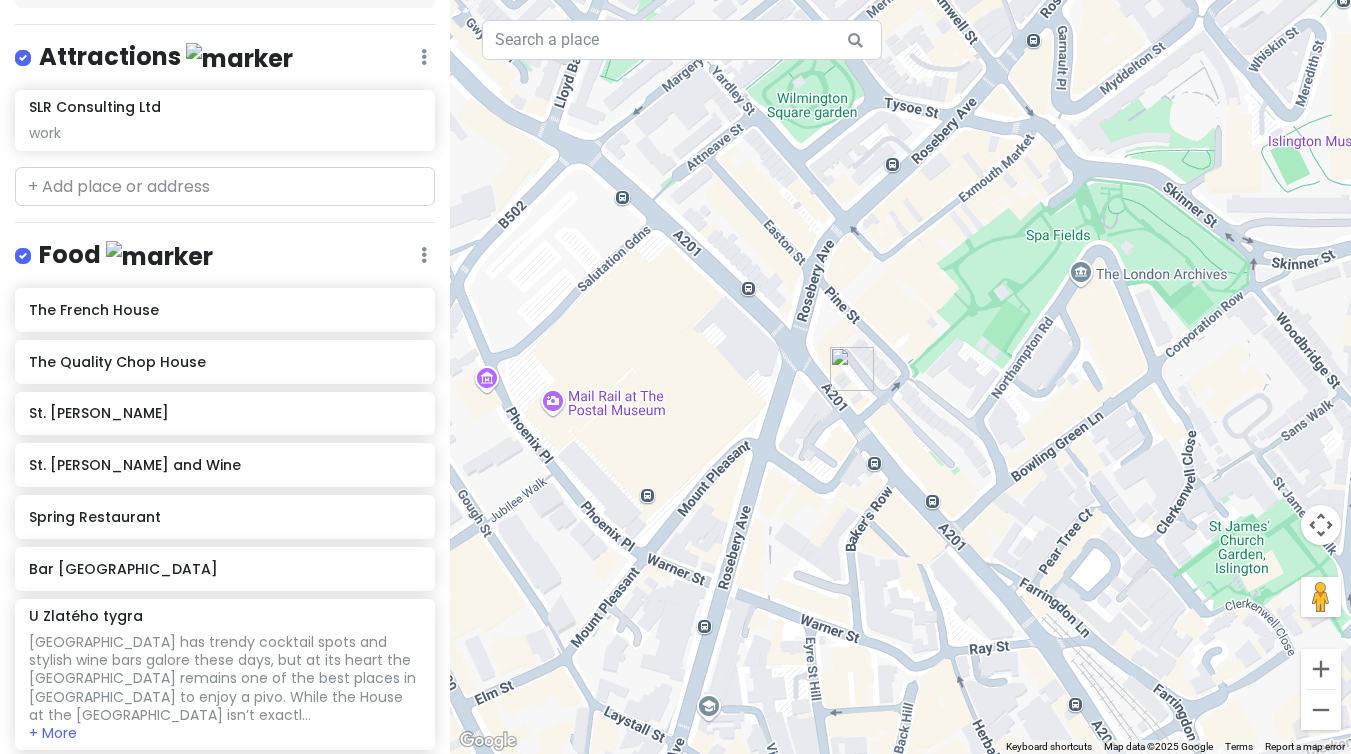 click at bounding box center [900, 377] 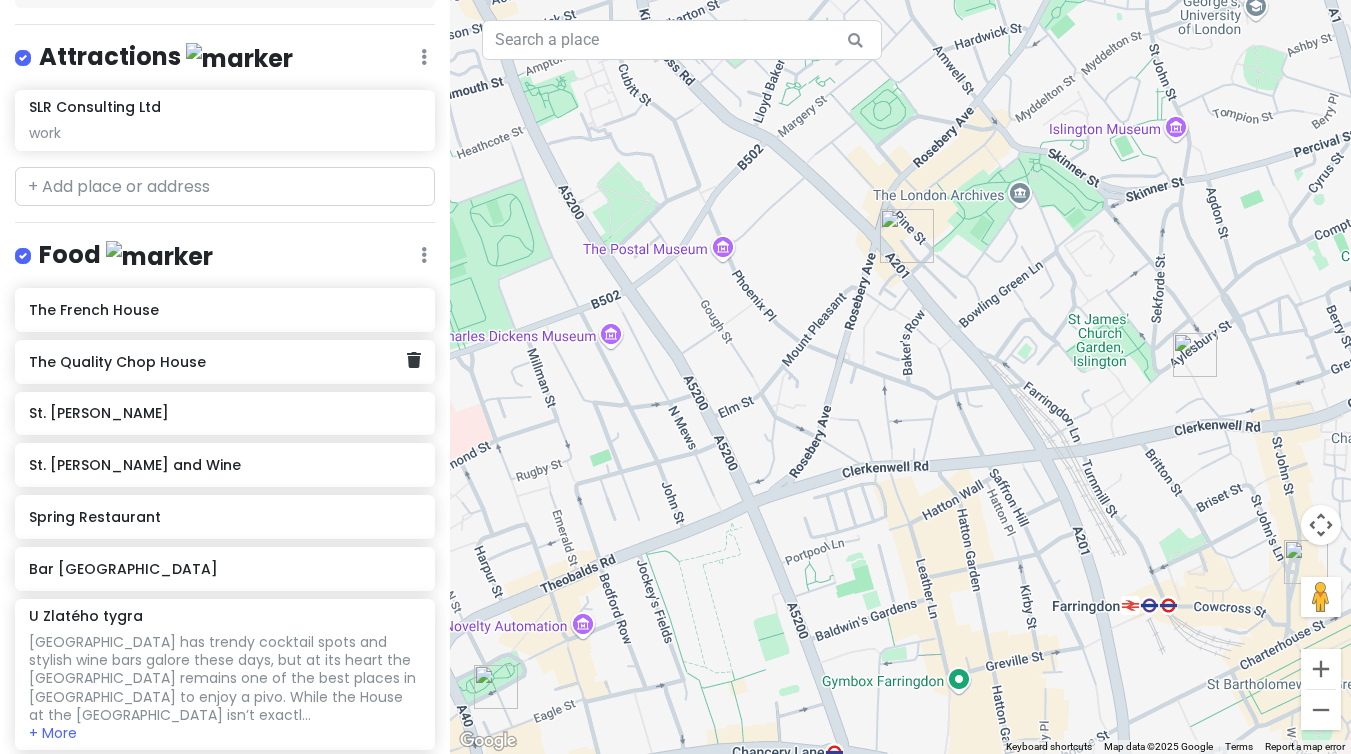 click on "The Quality Chop House" at bounding box center [218, 362] 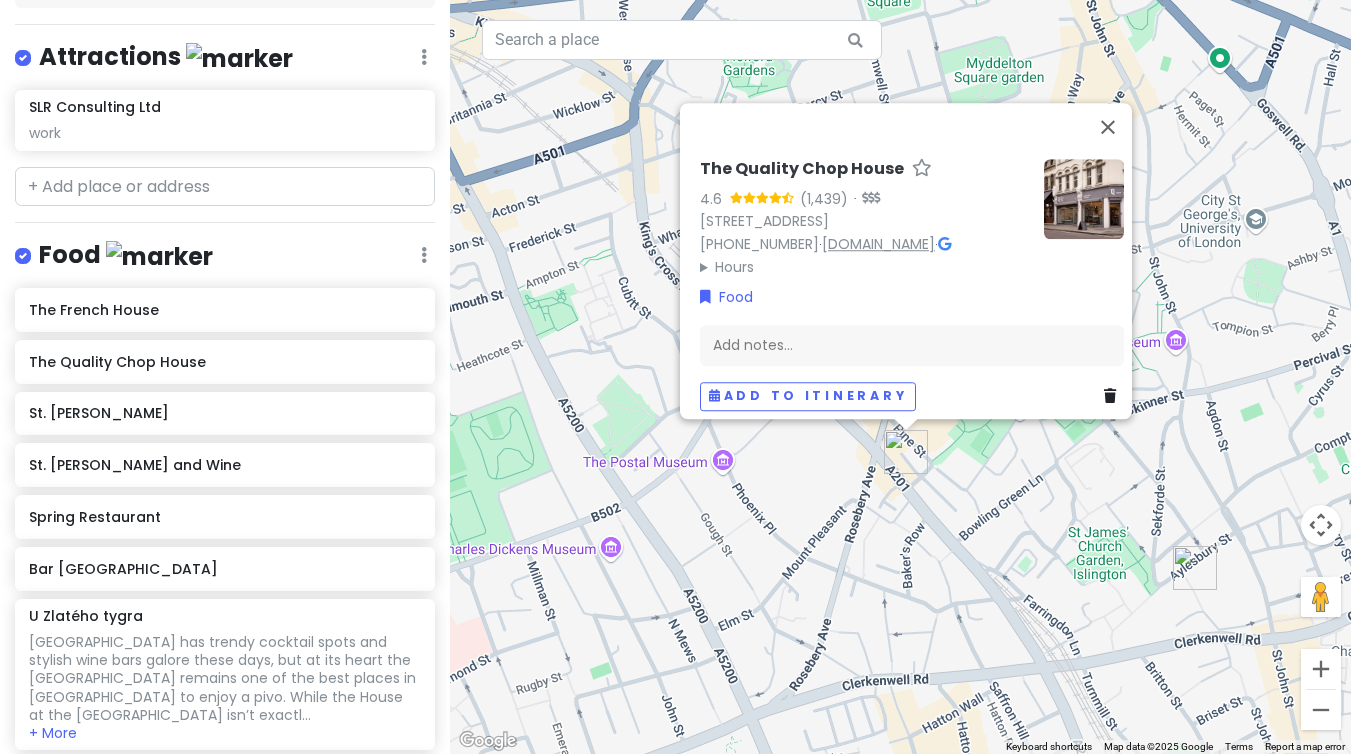 click on "[DOMAIN_NAME]" at bounding box center (878, 244) 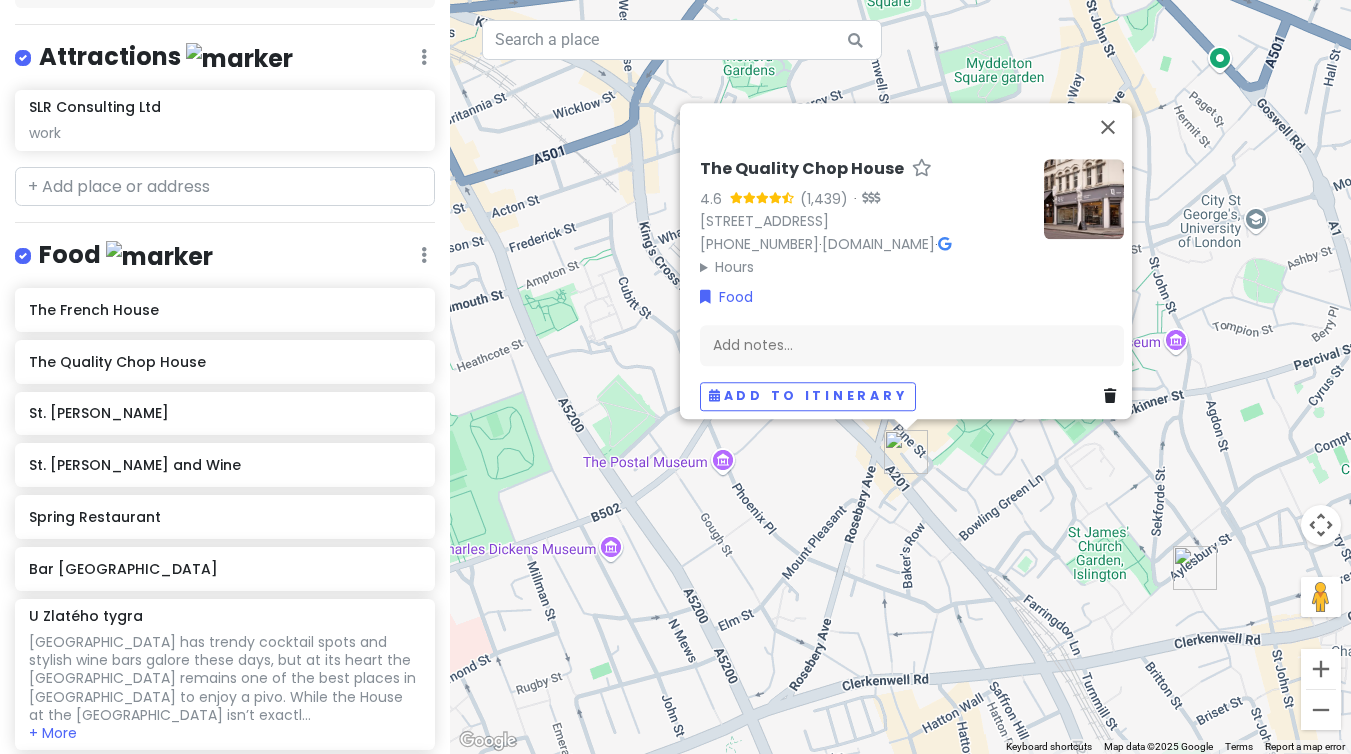 click on "The Quality Chop House 4.6        (1,439)    ·    [STREET_ADDRESS] [PHONE_NUMBER]   ·   [DOMAIN_NAME]   ·   Hours [DATE]  Closed [DATE]  12:00 – 2:15 PM, 6:00 – 9:45 PM [DATE]  12:00 – 2:15 PM, 6:00 – 9:45 PM [DATE]  12:00 – 2:15 PM, 6:00 – 9:45 PM [DATE]  12:00 – 2:15 PM, 6:00 – 9:45 PM [DATE]  12:00 – 2:30 PM, 6:00 – 9:45 PM [DATE]  12:00 – 3:30 PM Food Add notes...  Add to itinerary" at bounding box center [900, 377] 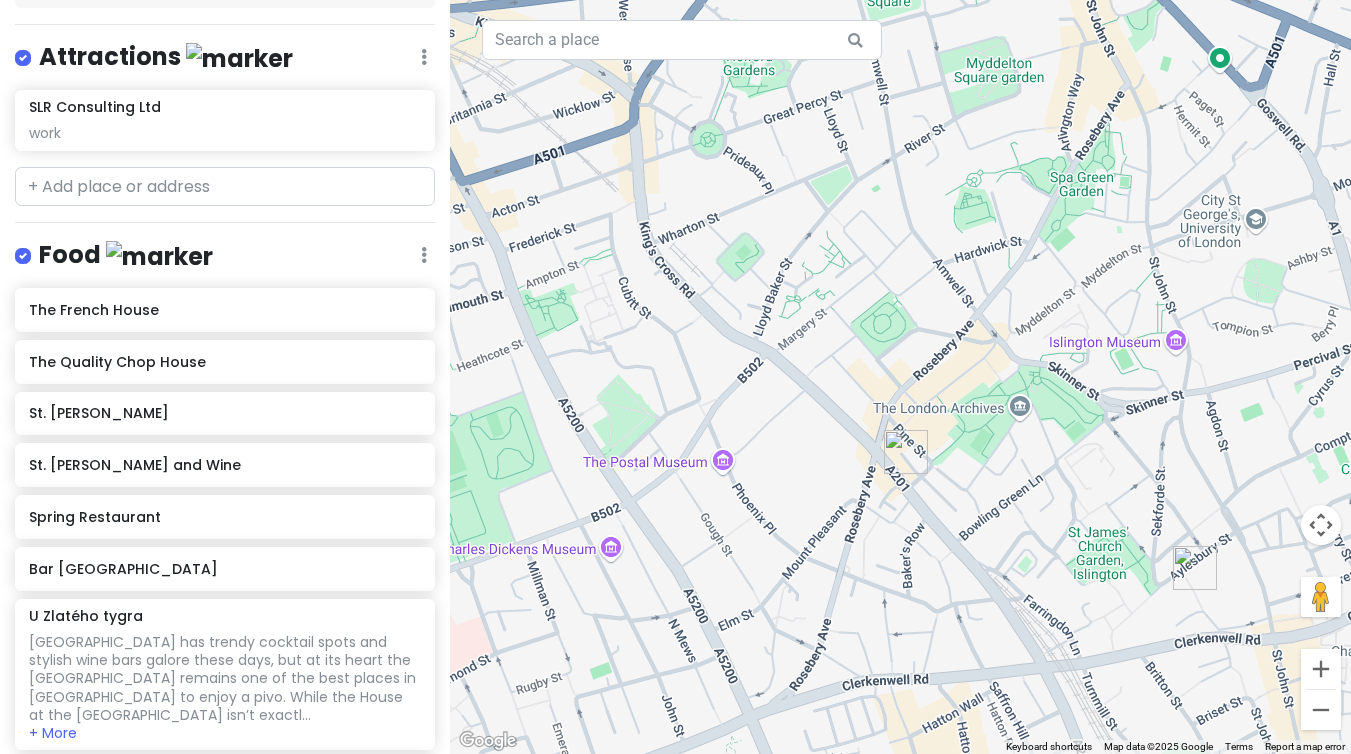 click at bounding box center (1195, 568) 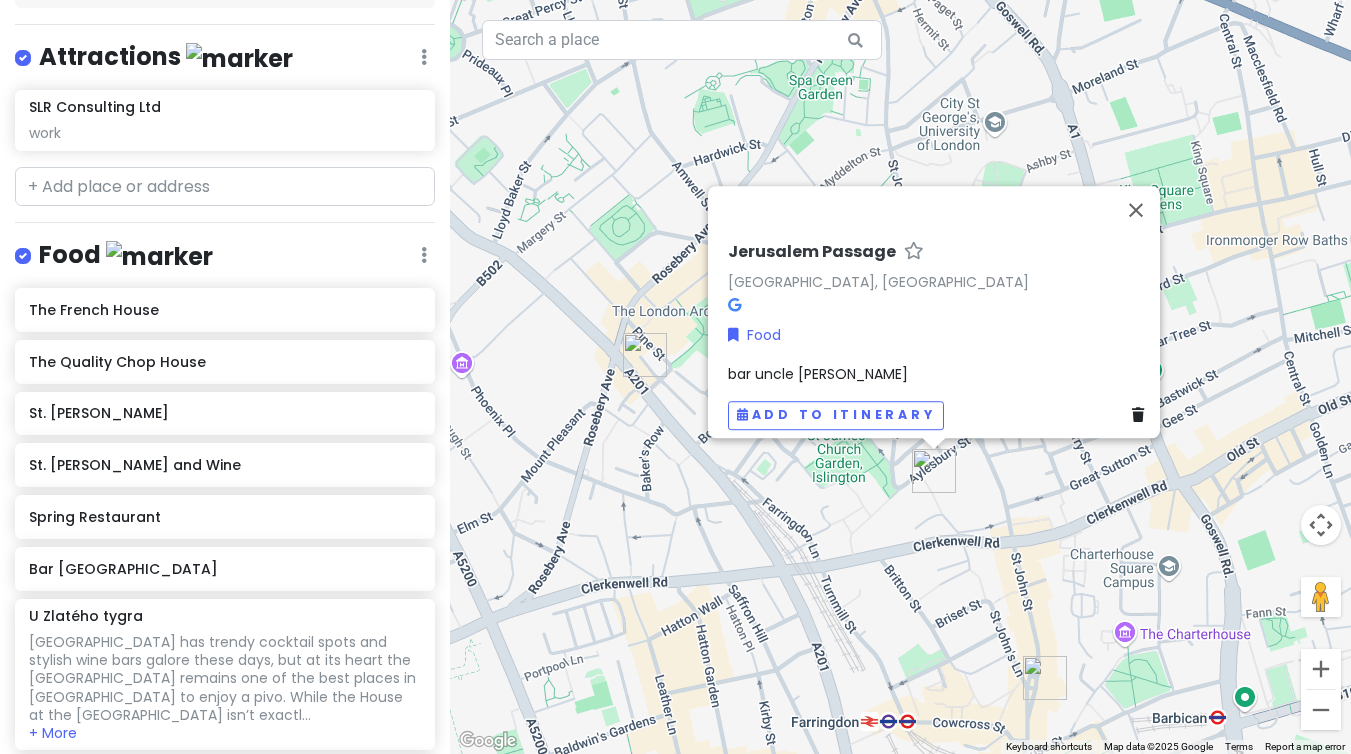 drag, startPoint x: 1222, startPoint y: 663, endPoint x: 1053, endPoint y: 548, distance: 204.41624 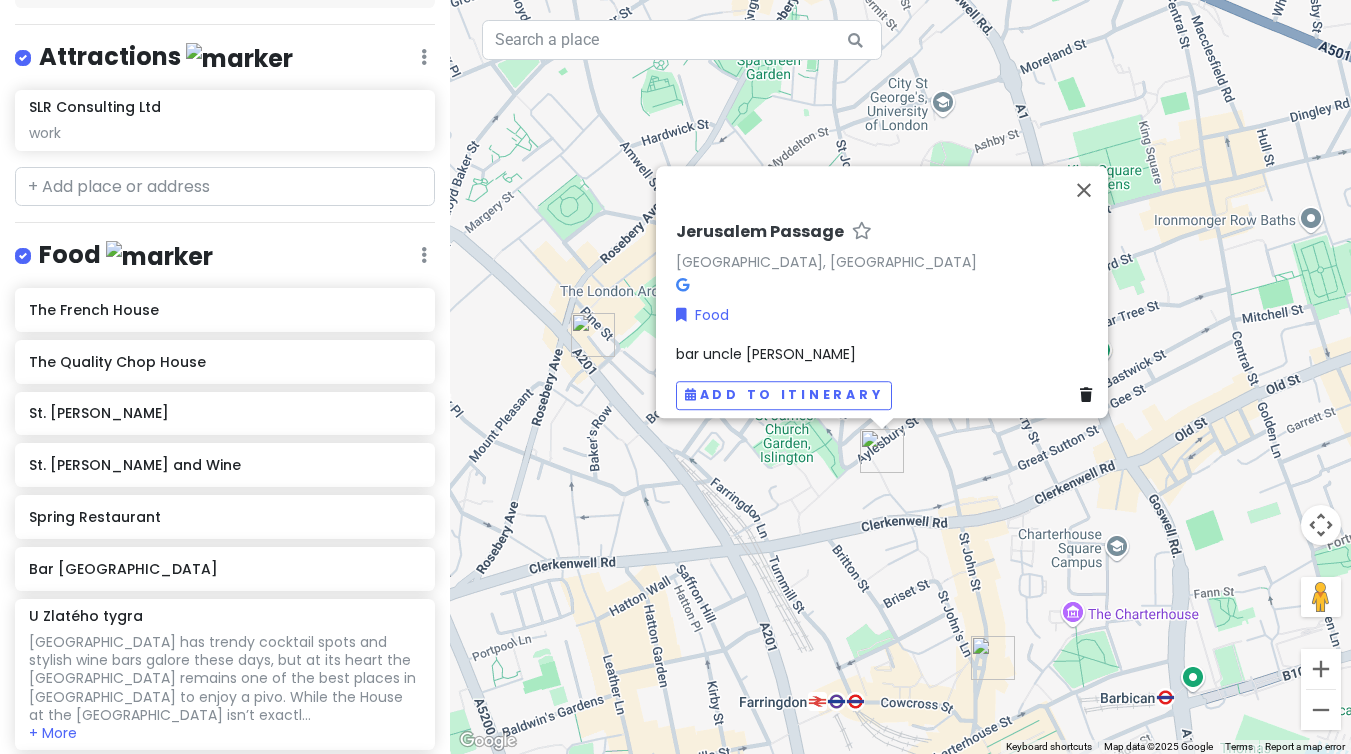 click at bounding box center [993, 658] 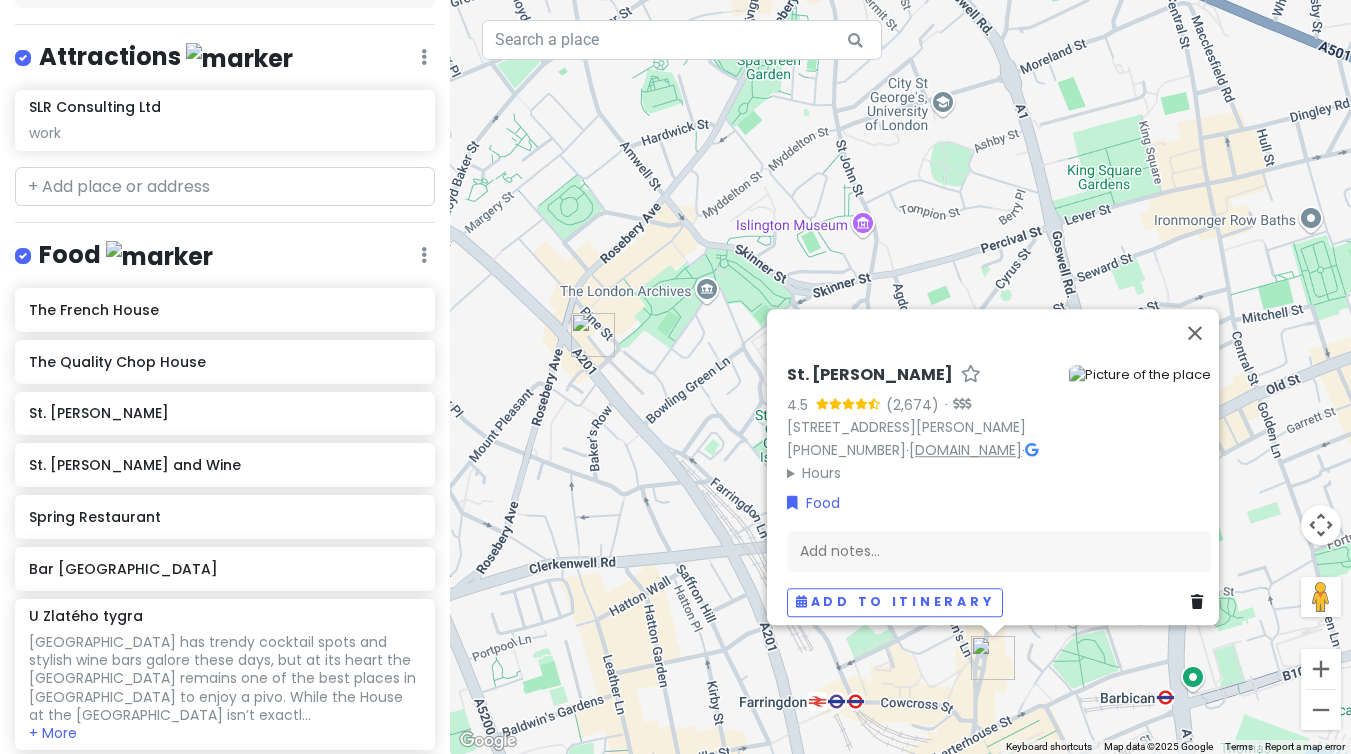 click on "[DOMAIN_NAME]" at bounding box center [965, 450] 